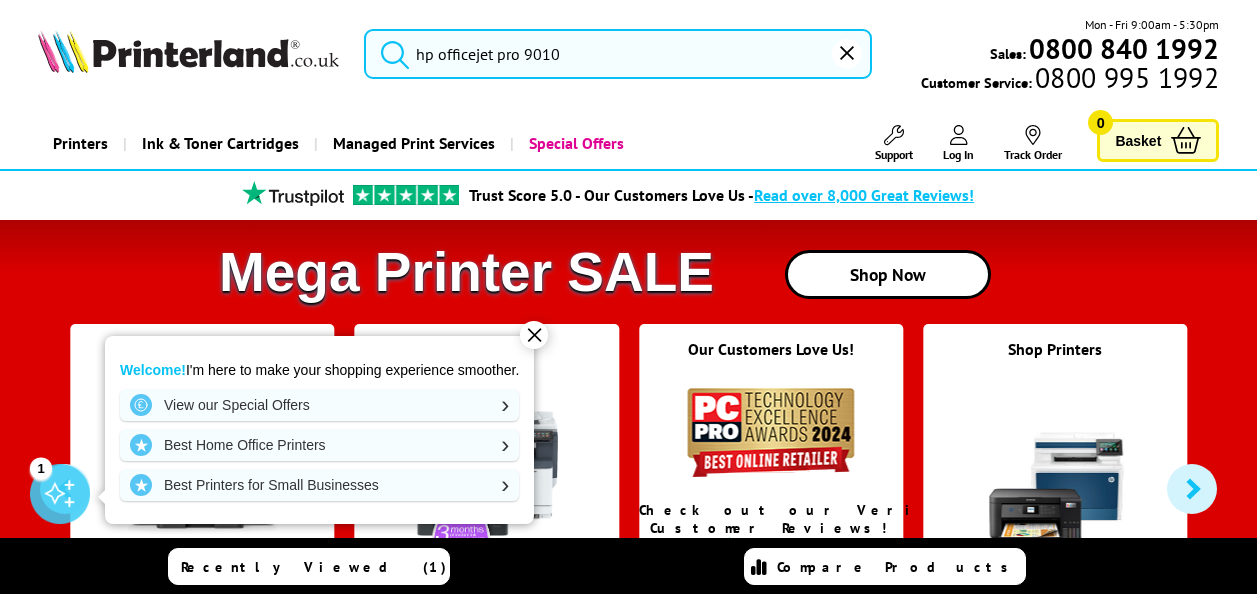 scroll, scrollTop: 0, scrollLeft: 0, axis: both 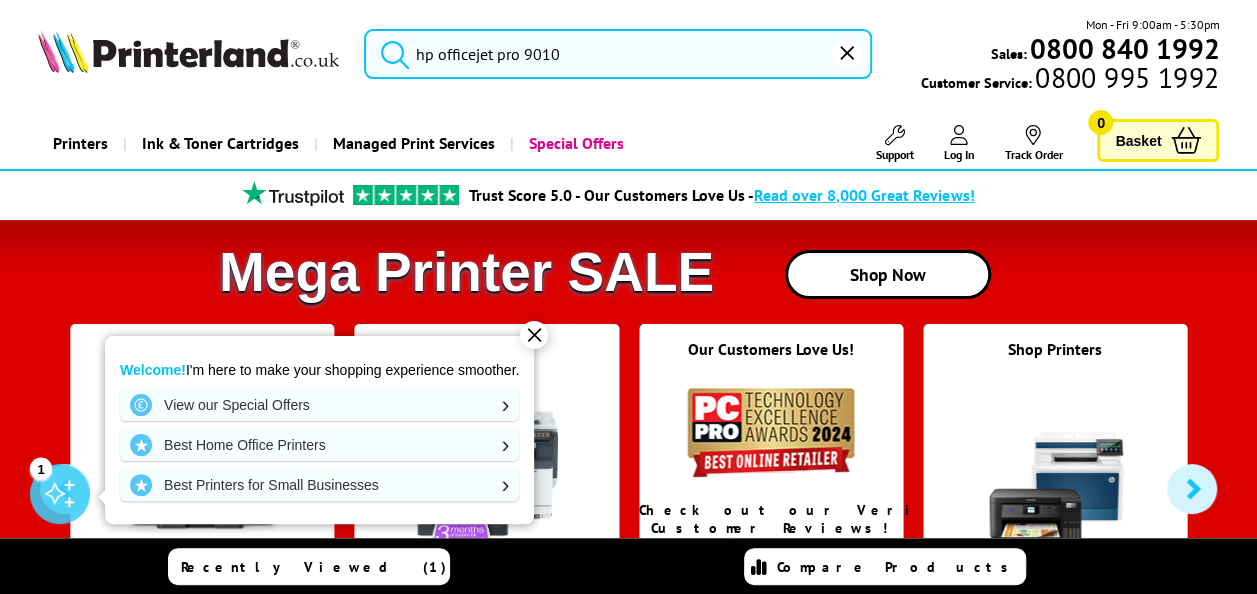 click on "✕" at bounding box center [534, 335] 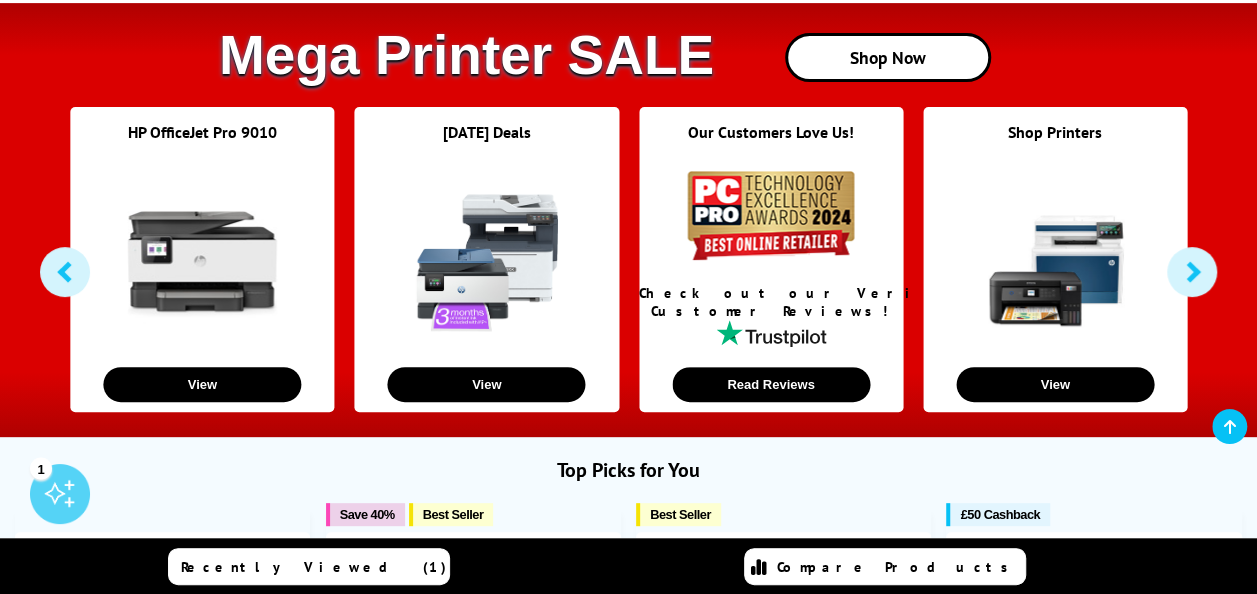 scroll, scrollTop: 234, scrollLeft: 0, axis: vertical 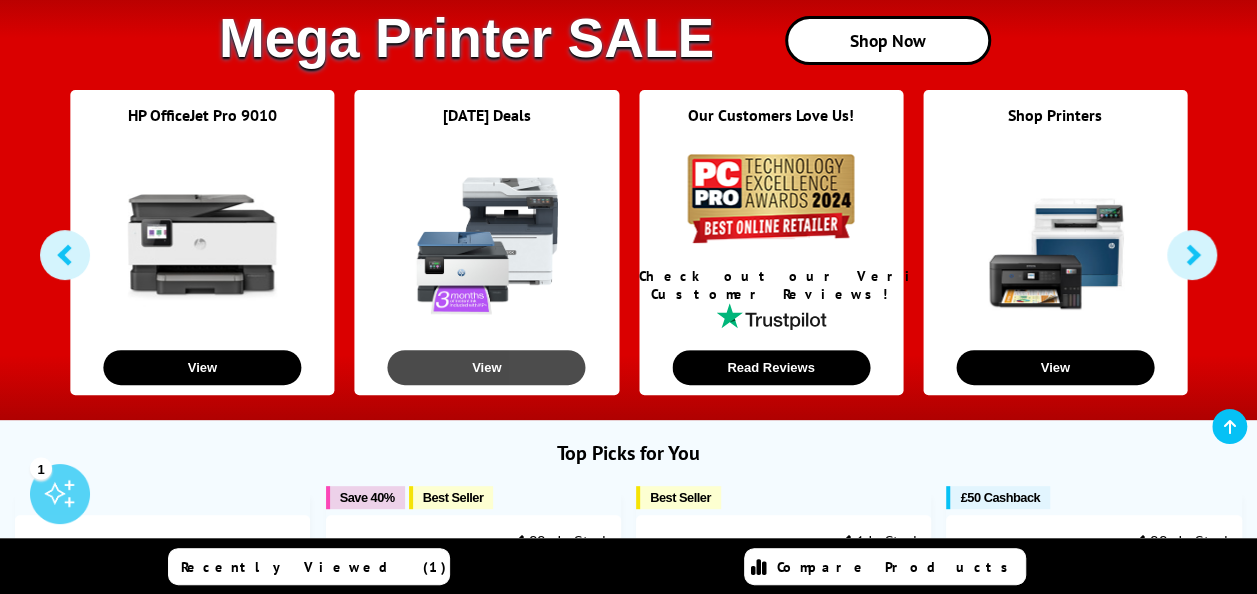 click on "View" at bounding box center [487, 367] 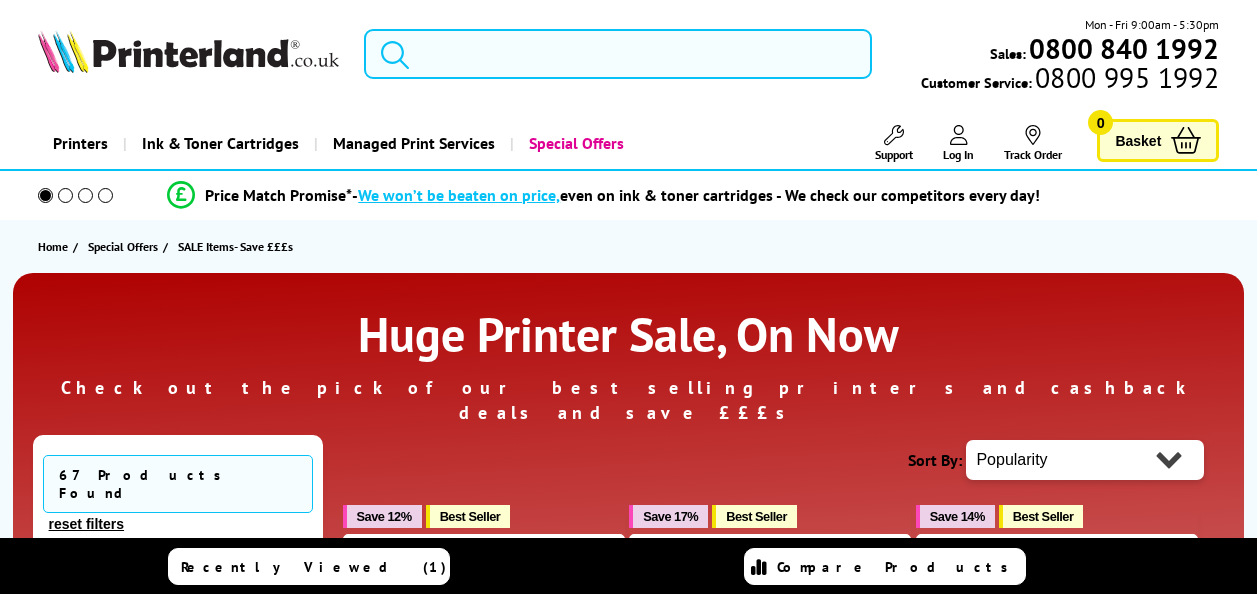 scroll, scrollTop: 0, scrollLeft: 0, axis: both 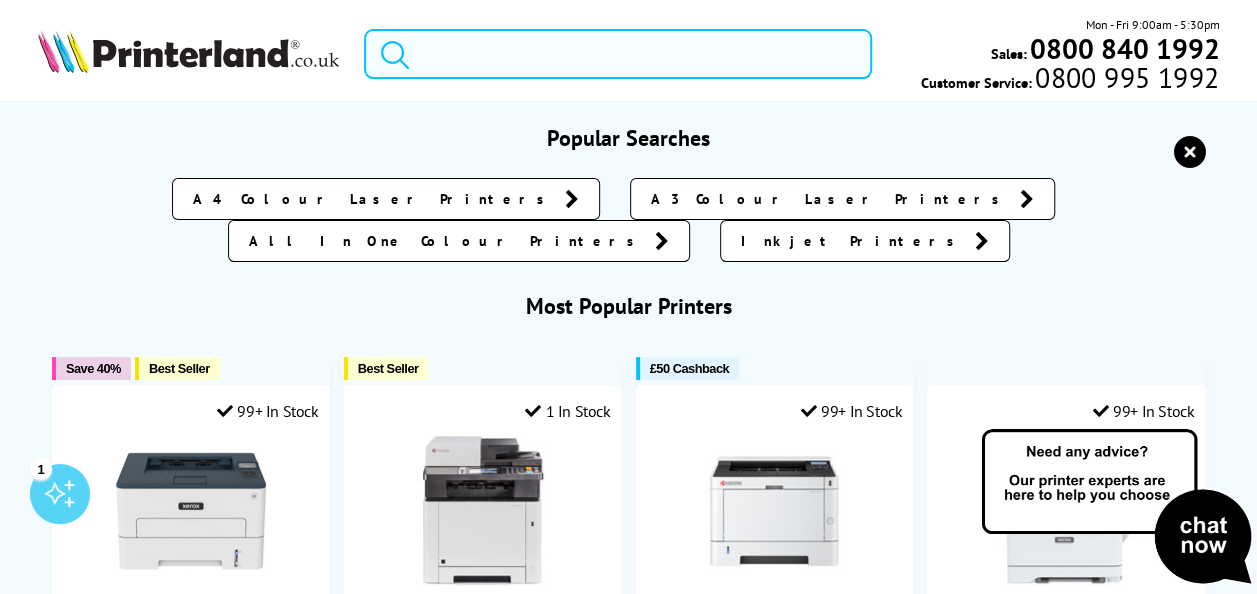 click at bounding box center (618, 54) 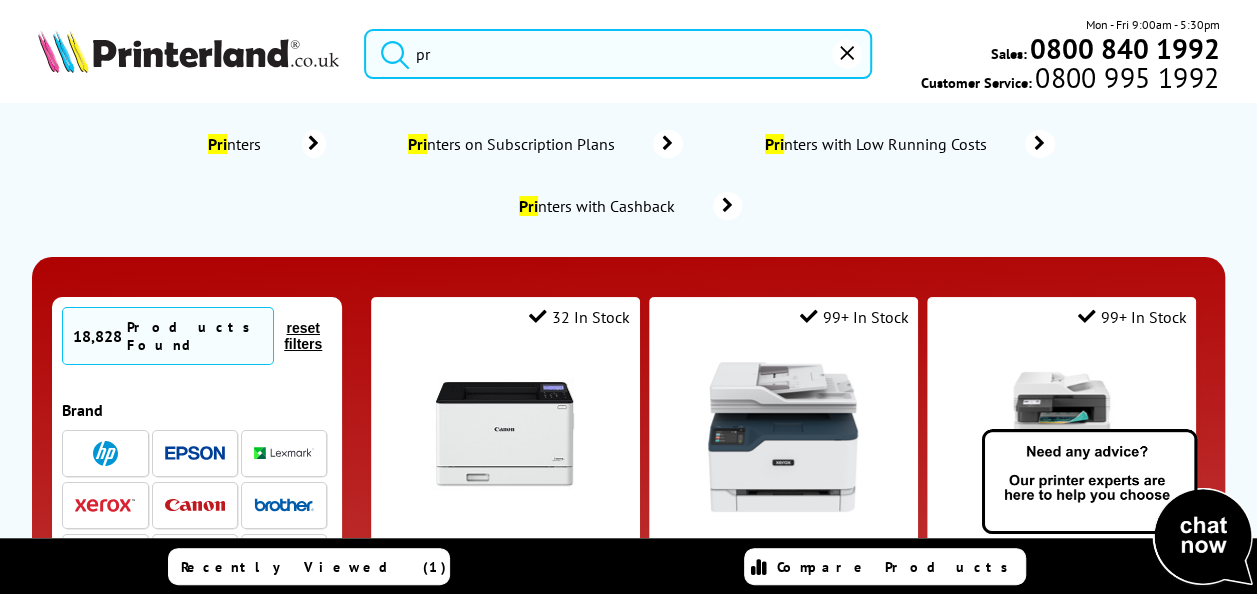 type on "p" 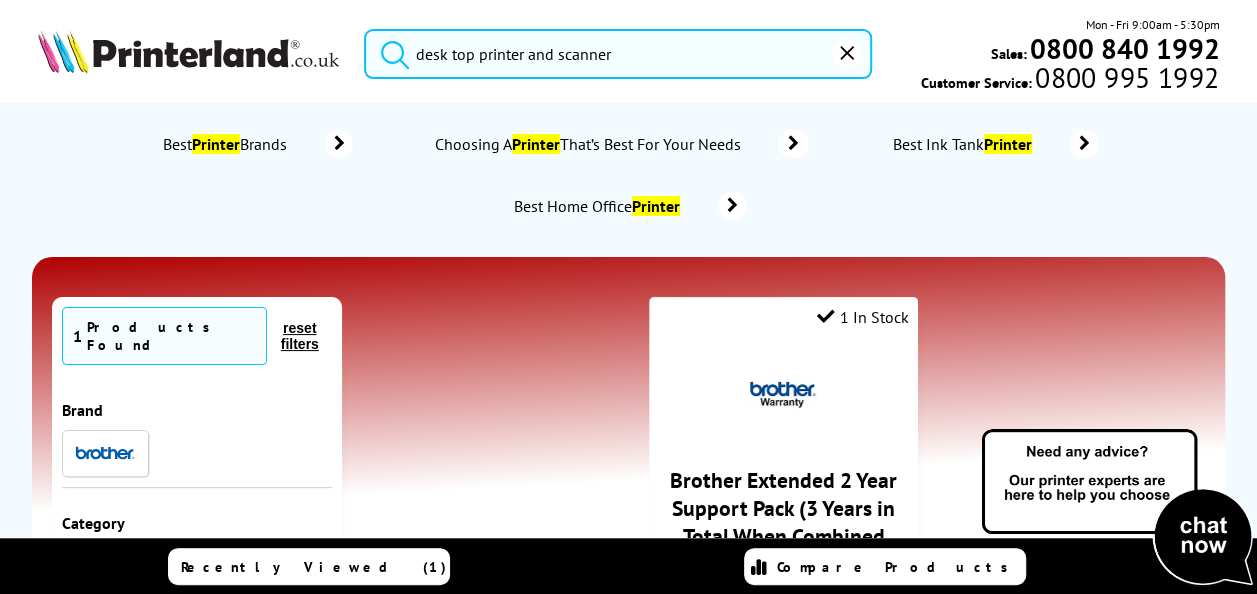 click at bounding box center (390, 51) 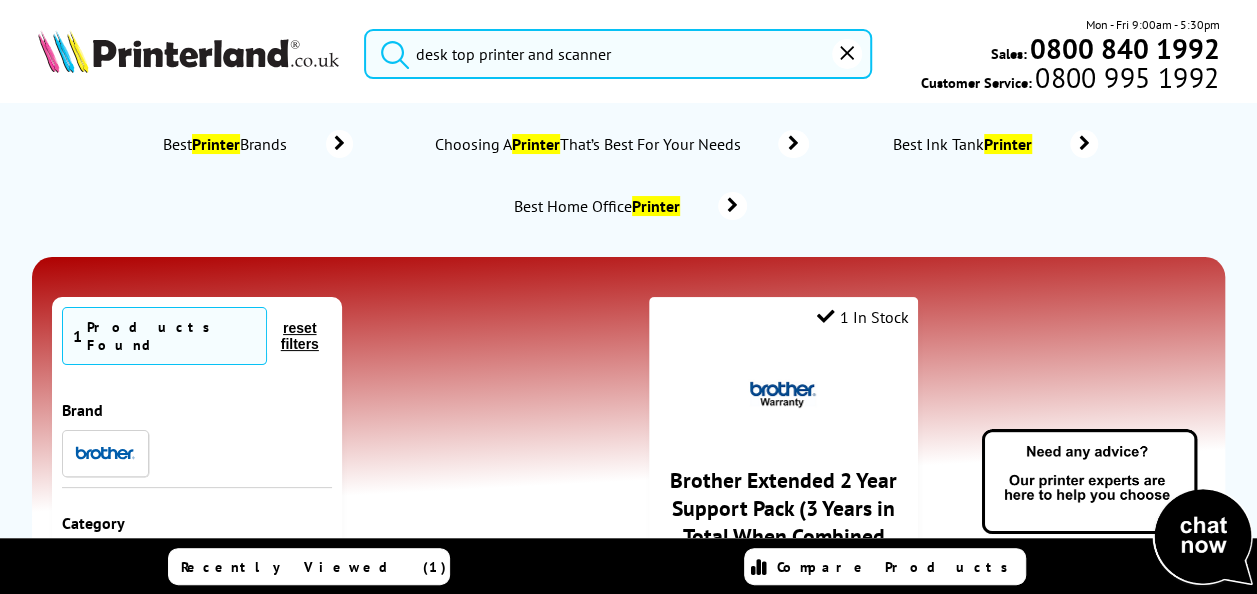 click on "desk top printer and scanner" at bounding box center (618, 54) 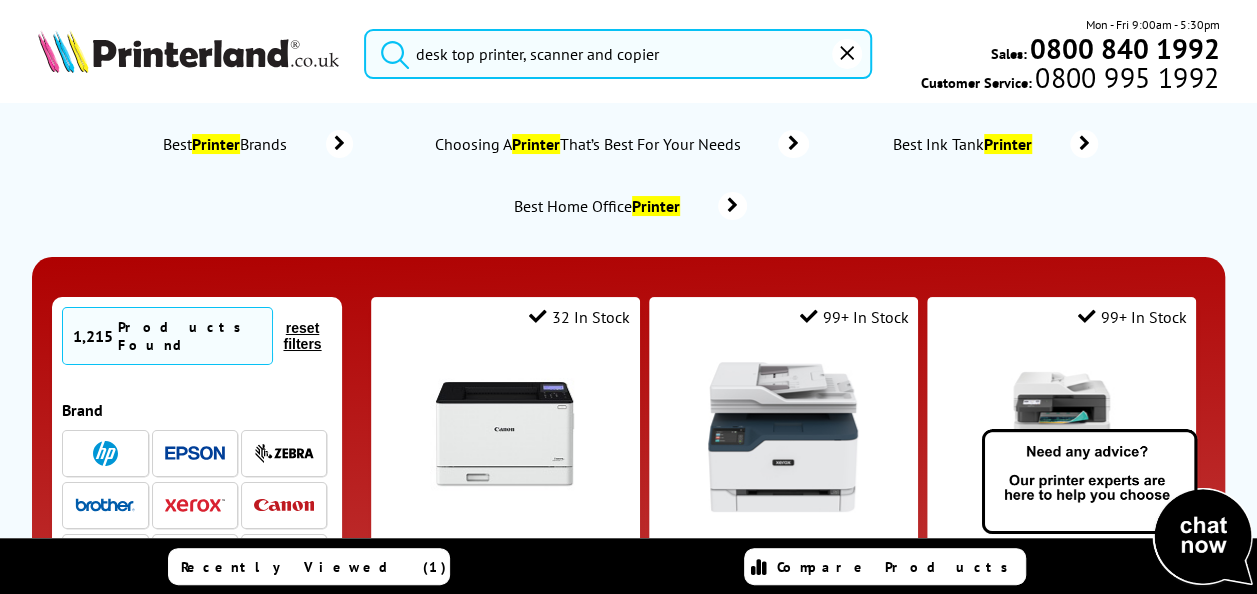 type on "desk top printer, scanner and copier" 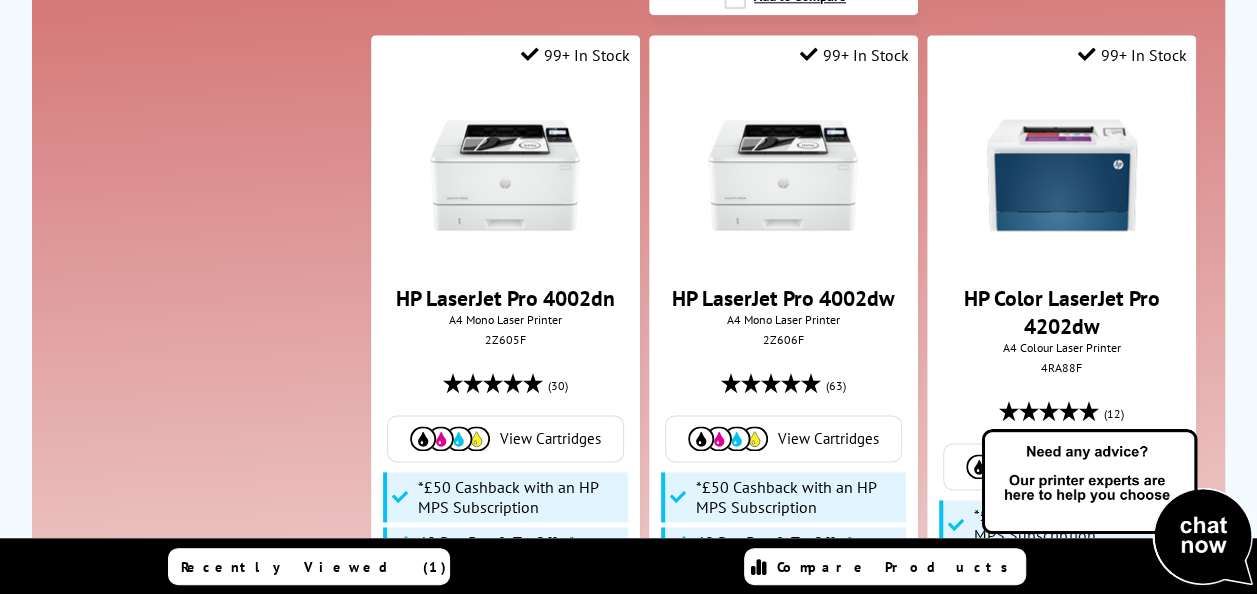 scroll, scrollTop: 1184, scrollLeft: 0, axis: vertical 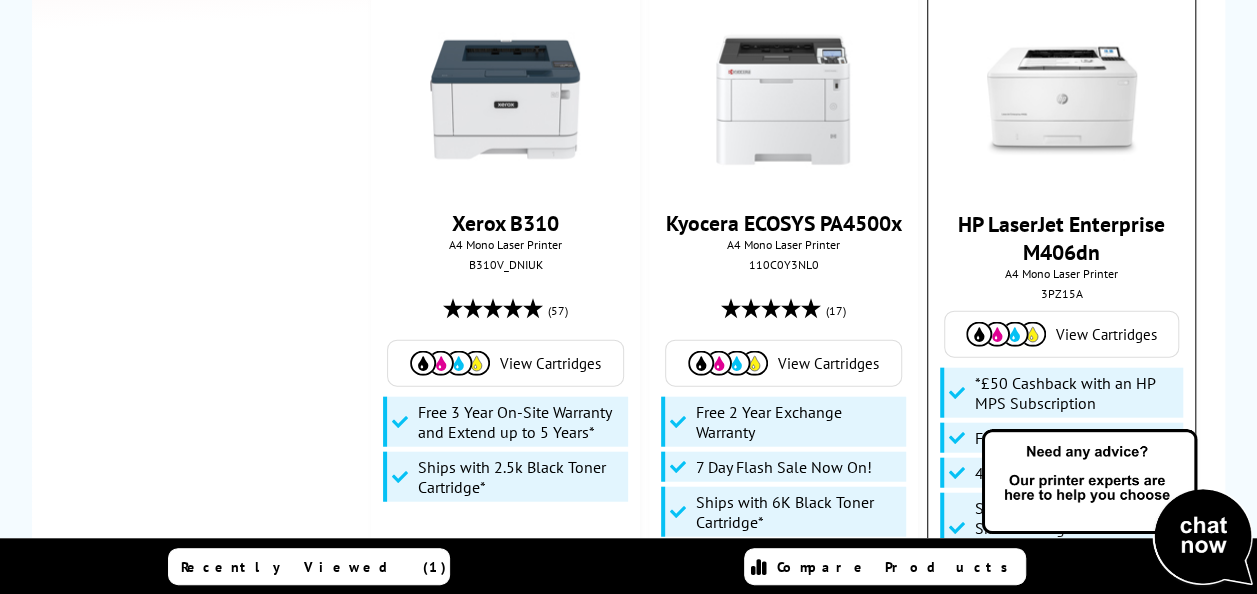 click at bounding box center [1062, 101] 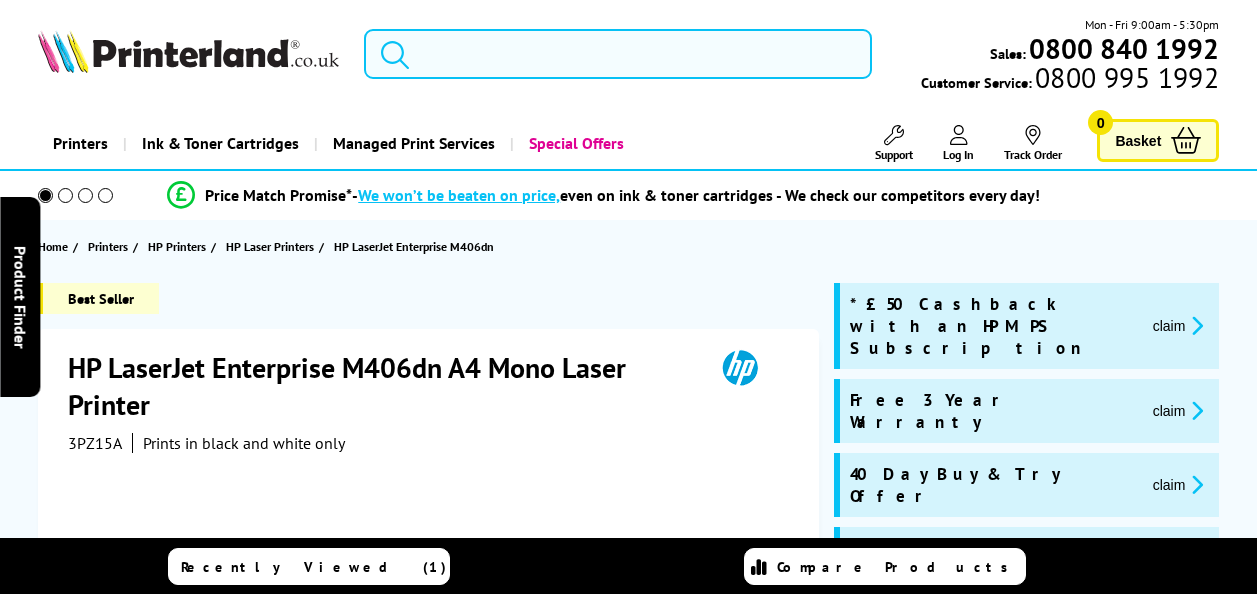 scroll, scrollTop: 0, scrollLeft: 0, axis: both 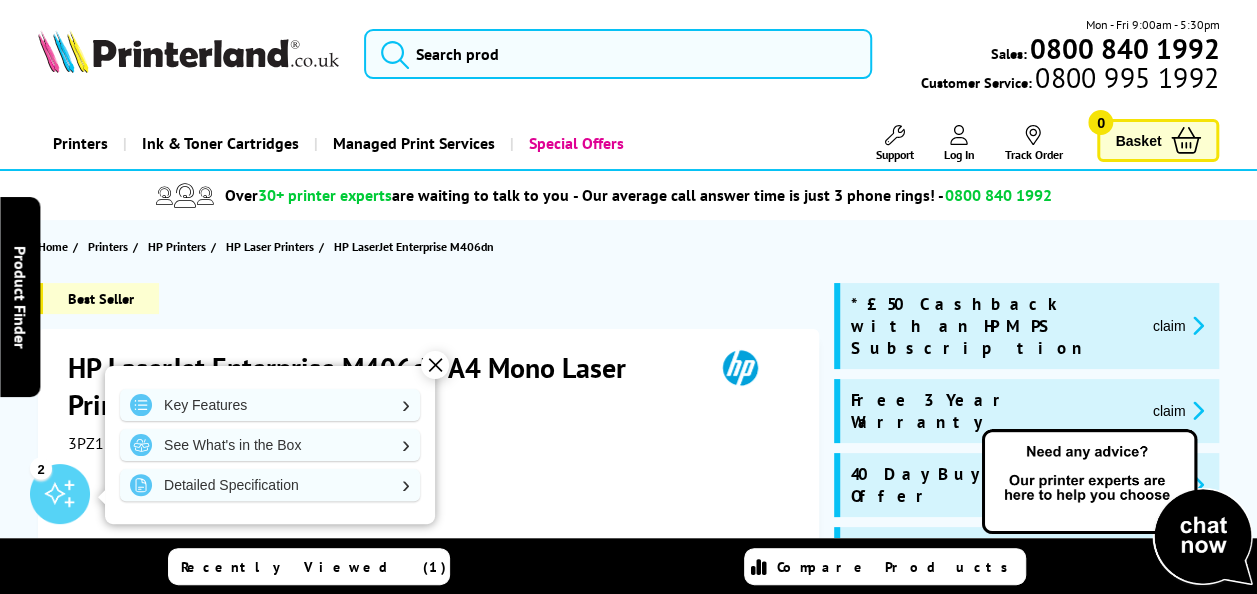 click on "✕" at bounding box center [435, 365] 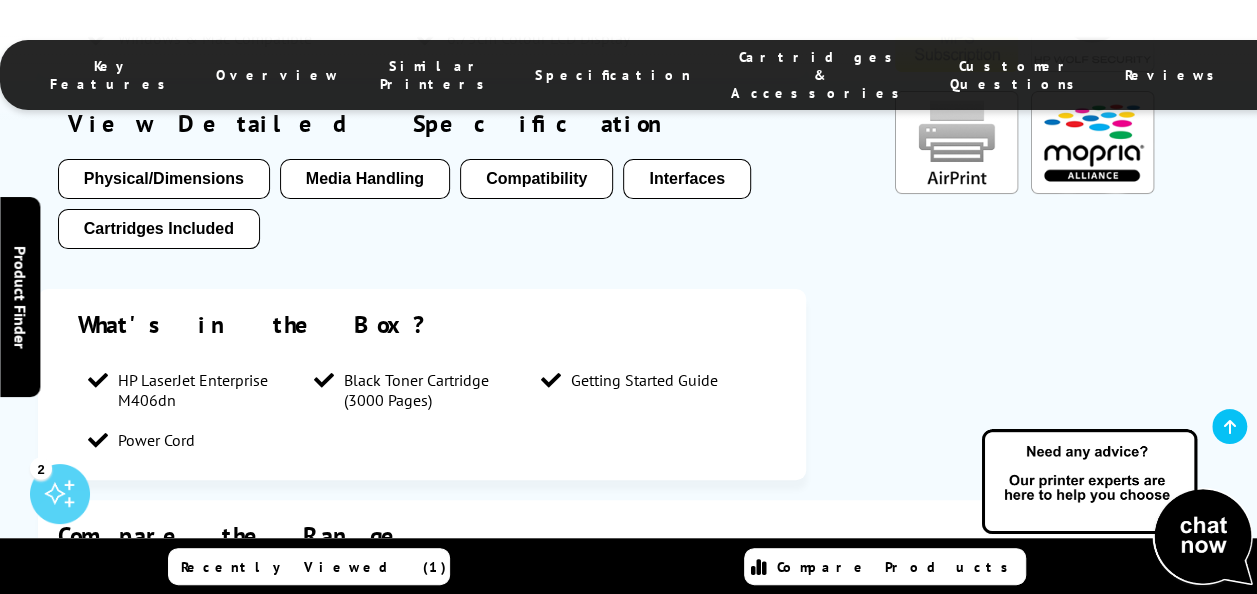 scroll, scrollTop: 3800, scrollLeft: 0, axis: vertical 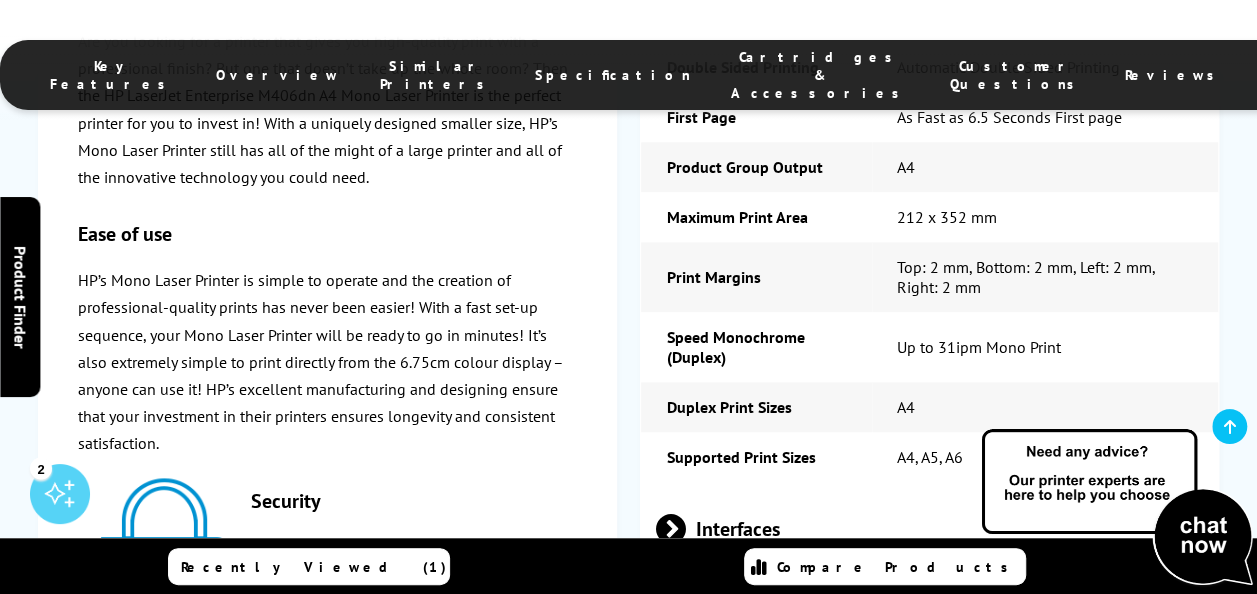 click on "Interfaces" at bounding box center [930, 529] 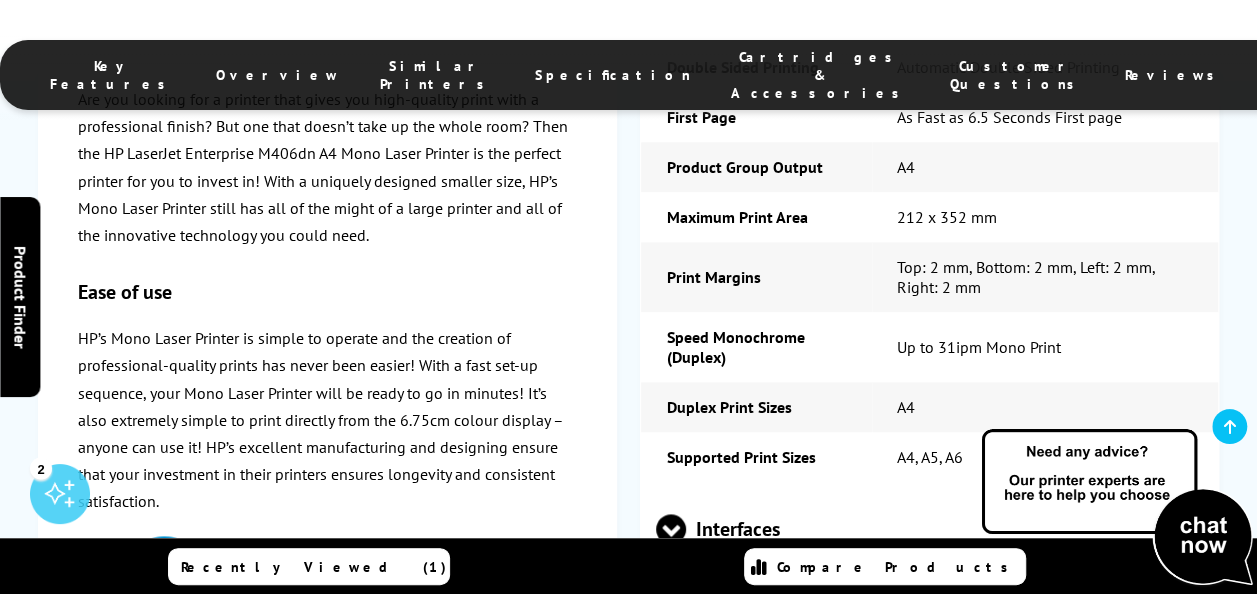 click on "Interfaces" at bounding box center (930, 529) 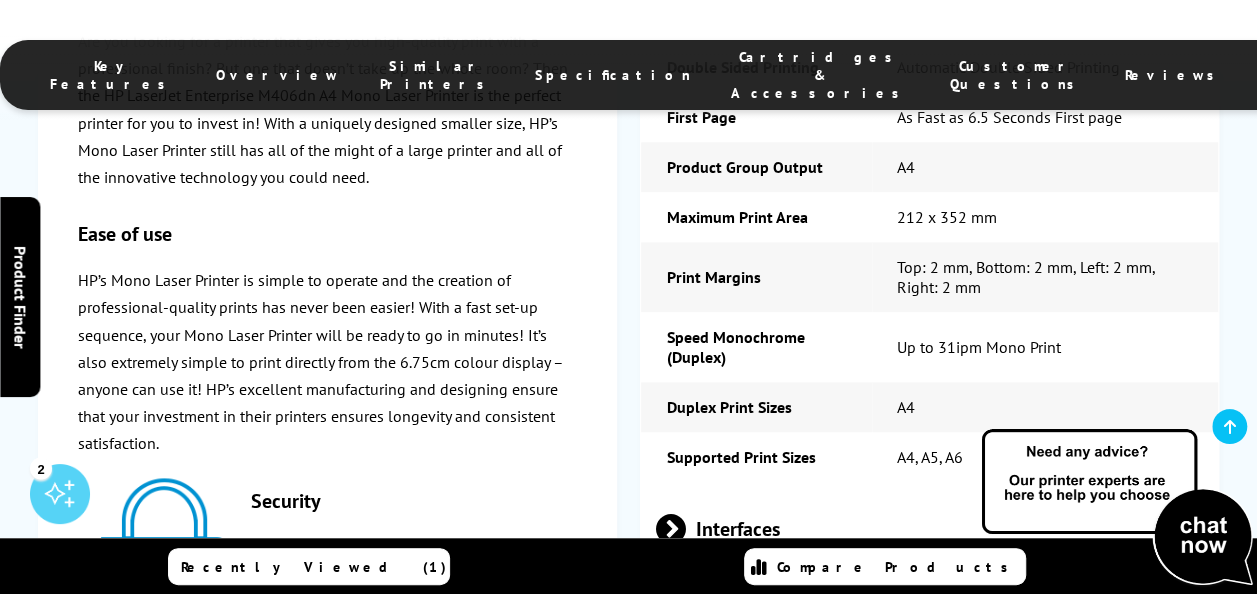 click on "System Specification" at bounding box center [930, 616] 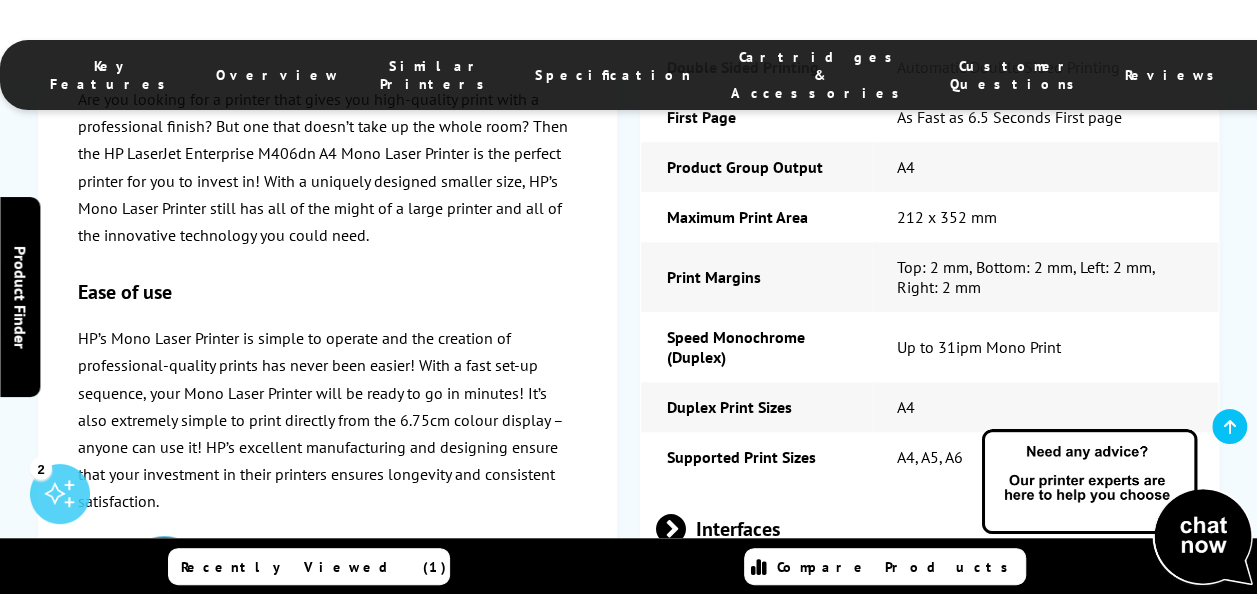 click on "System Specification" at bounding box center [930, 616] 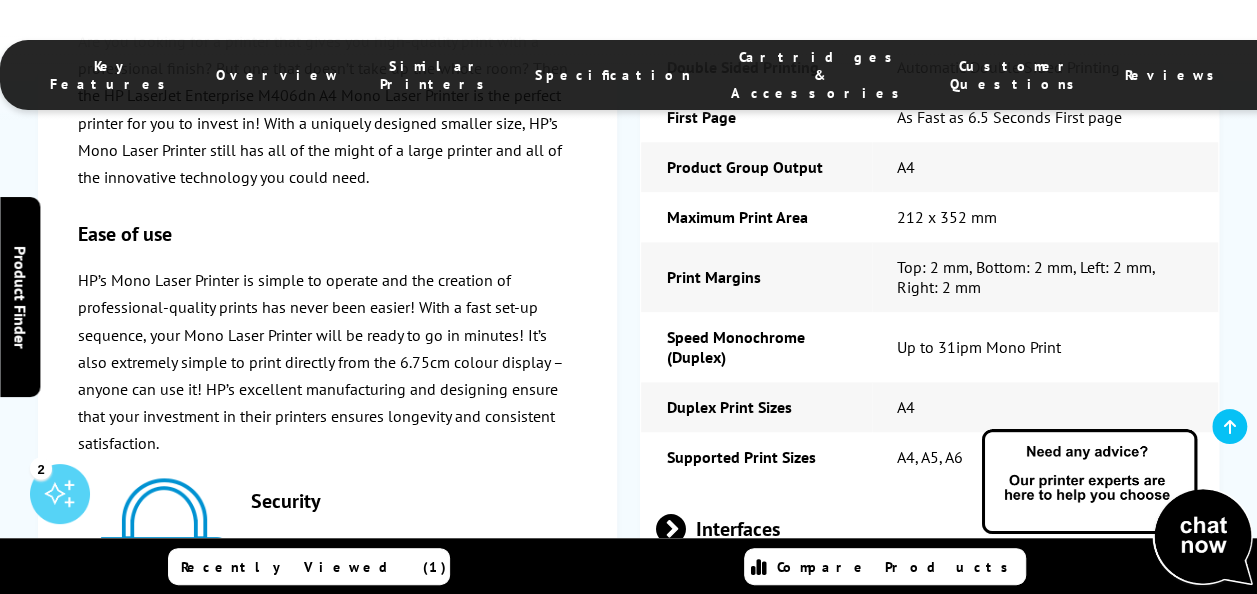 click on "Compatibility" at bounding box center (930, 703) 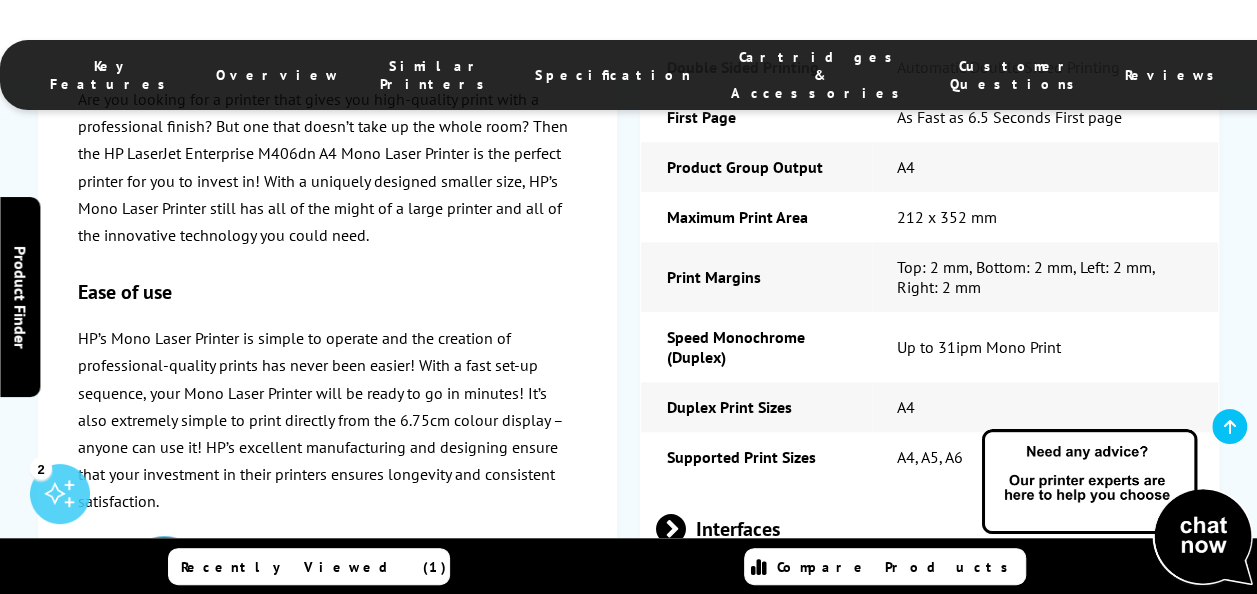 click on "Compatibility" at bounding box center [930, 703] 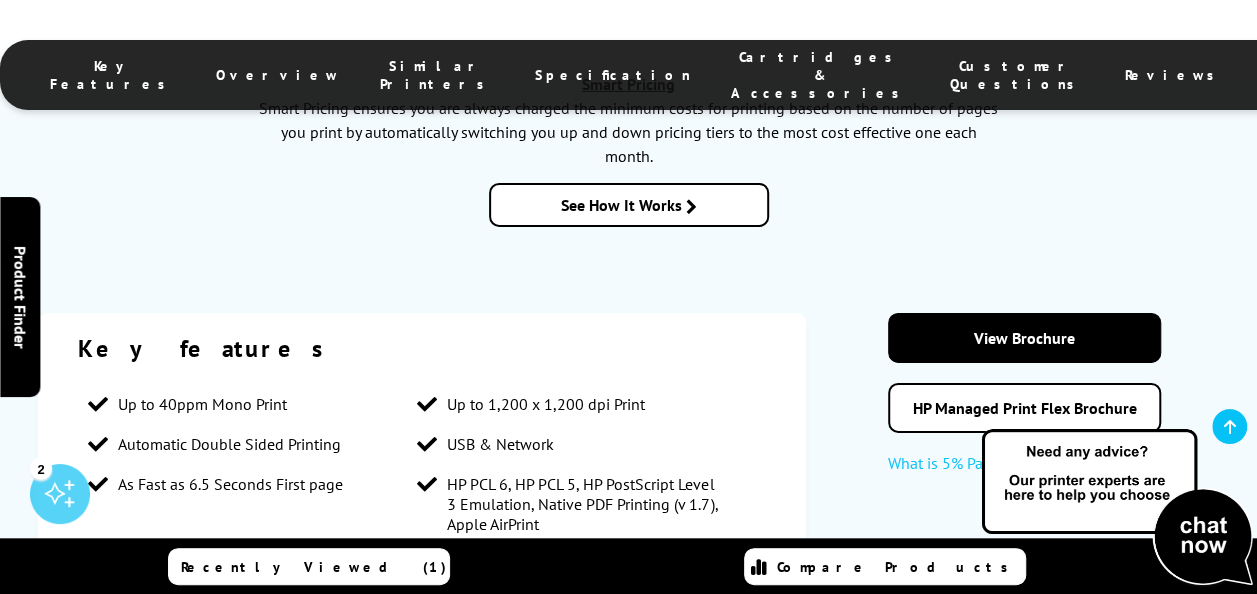 scroll, scrollTop: 3152, scrollLeft: 0, axis: vertical 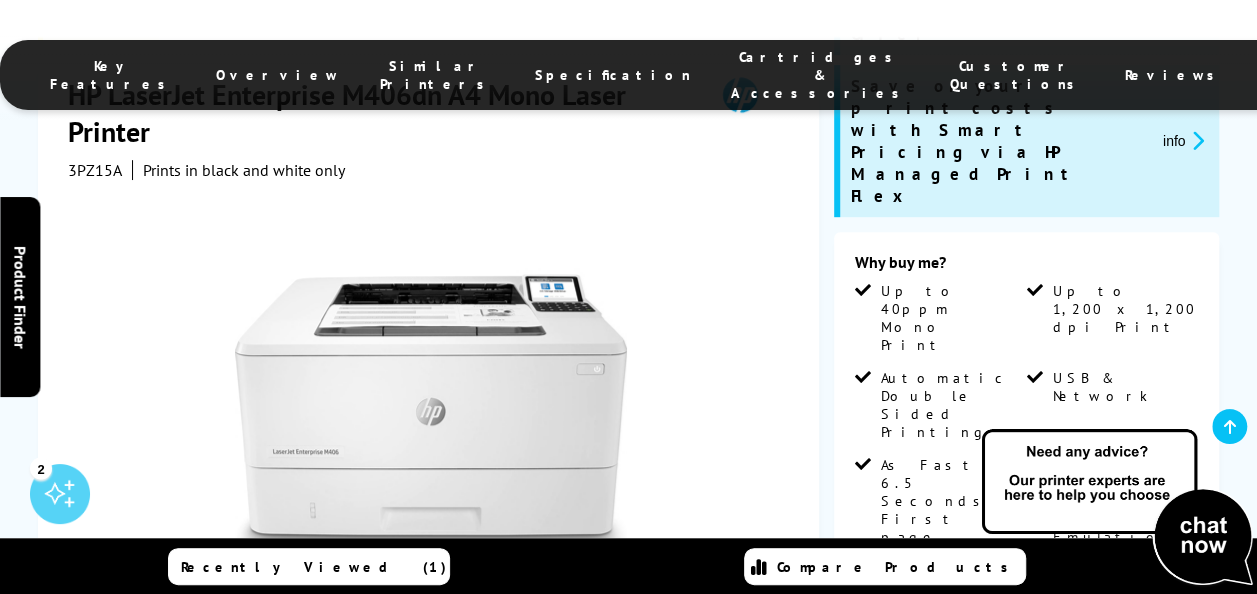 click on "View more details" at bounding box center (1153, 650) 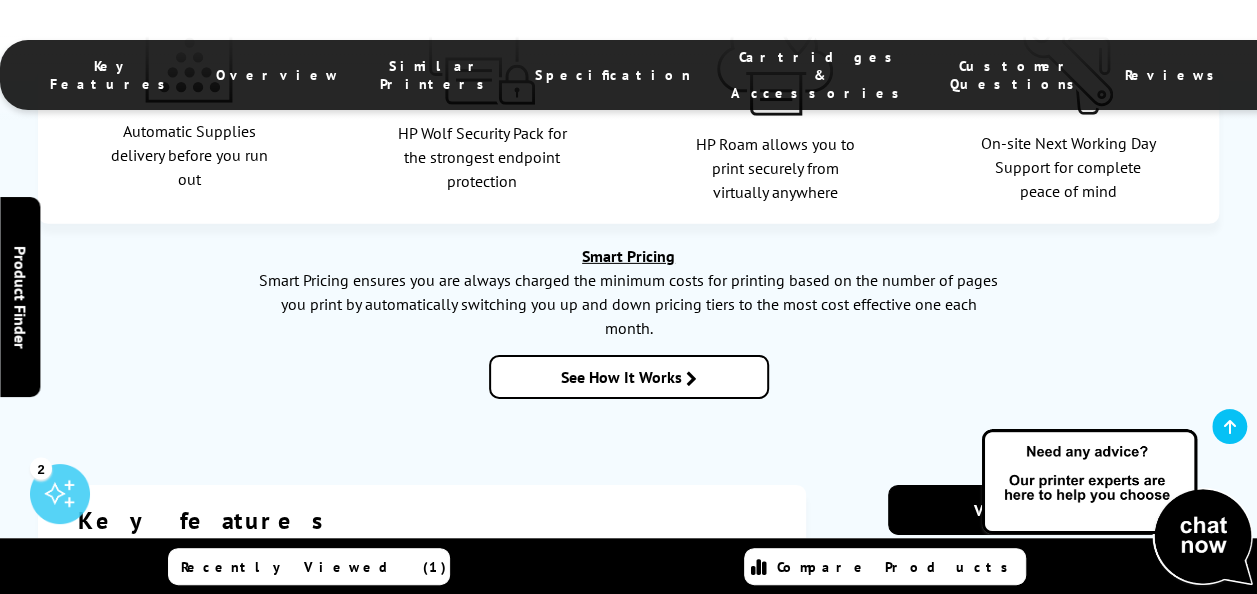 scroll, scrollTop: 3024, scrollLeft: 0, axis: vertical 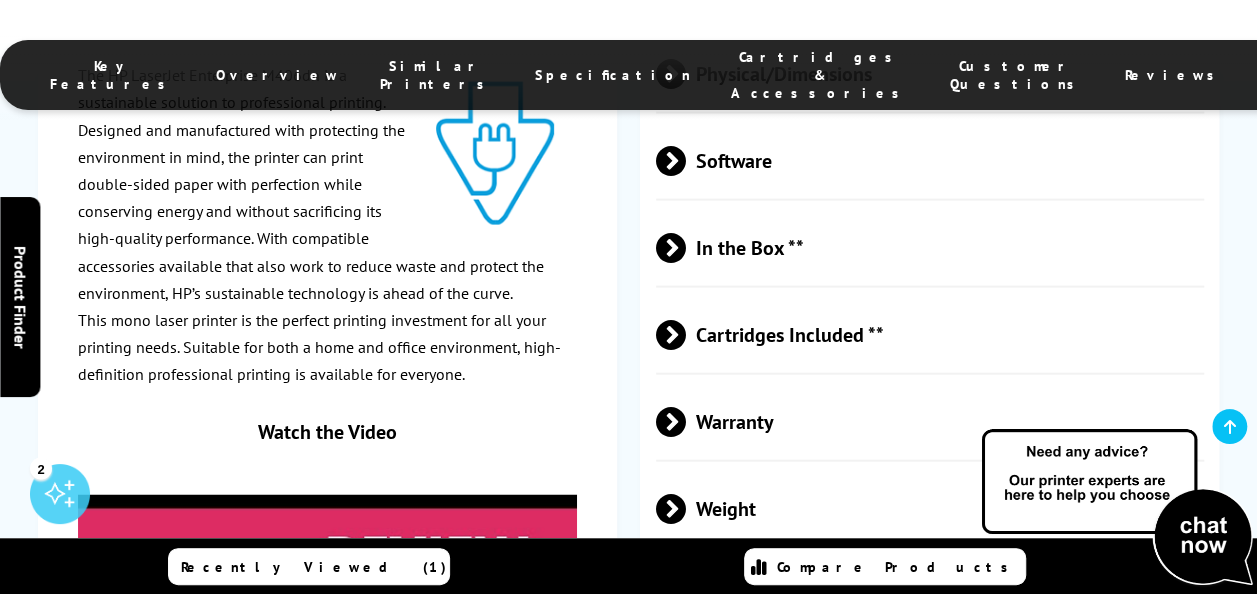 click at bounding box center (327, 630) 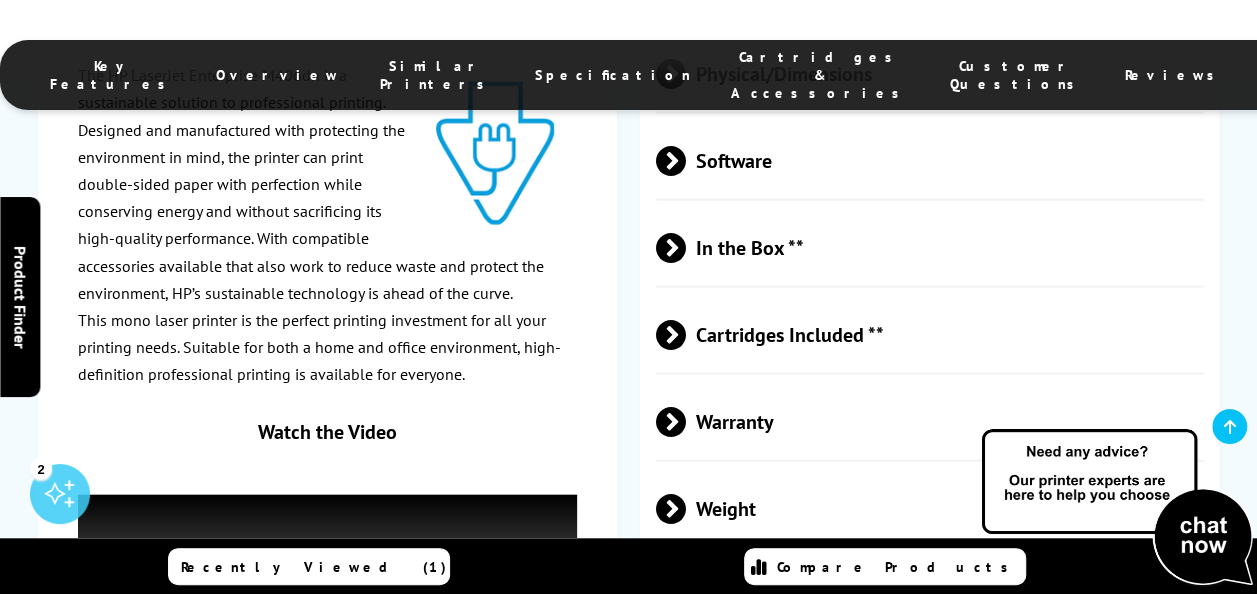 click on "Home
Printers
HP Printers
HP Laser Printers
HP LaserJet Enterprise M406dn
Best Seller" at bounding box center (628, -15) 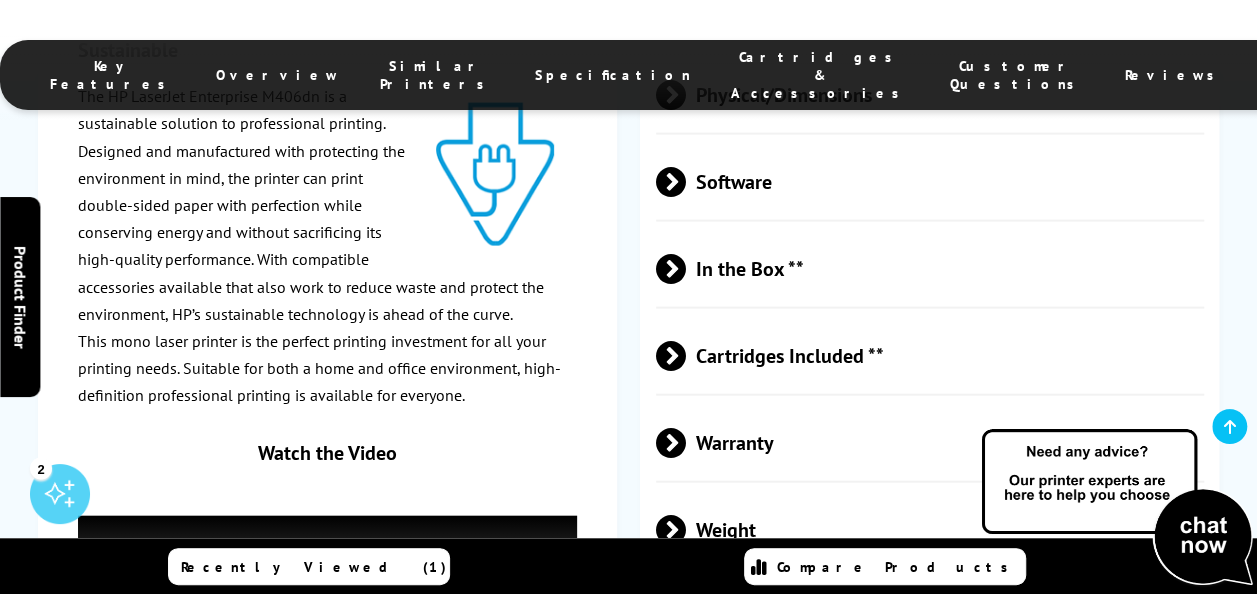 scroll, scrollTop: 5811, scrollLeft: 0, axis: vertical 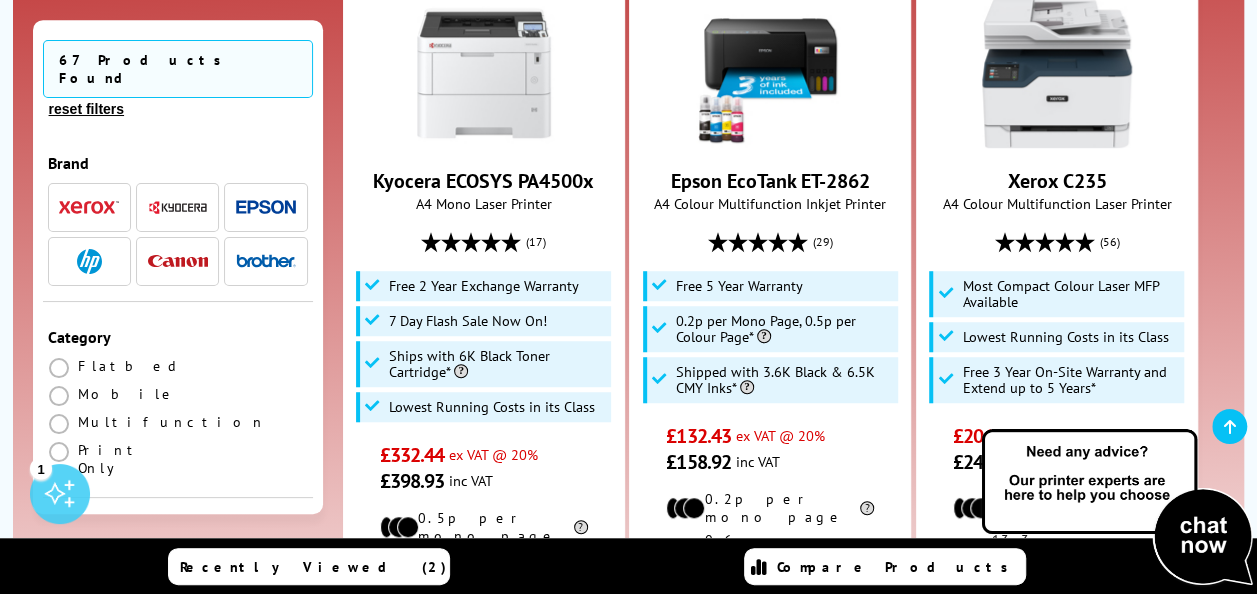 click at bounding box center [89, 261] 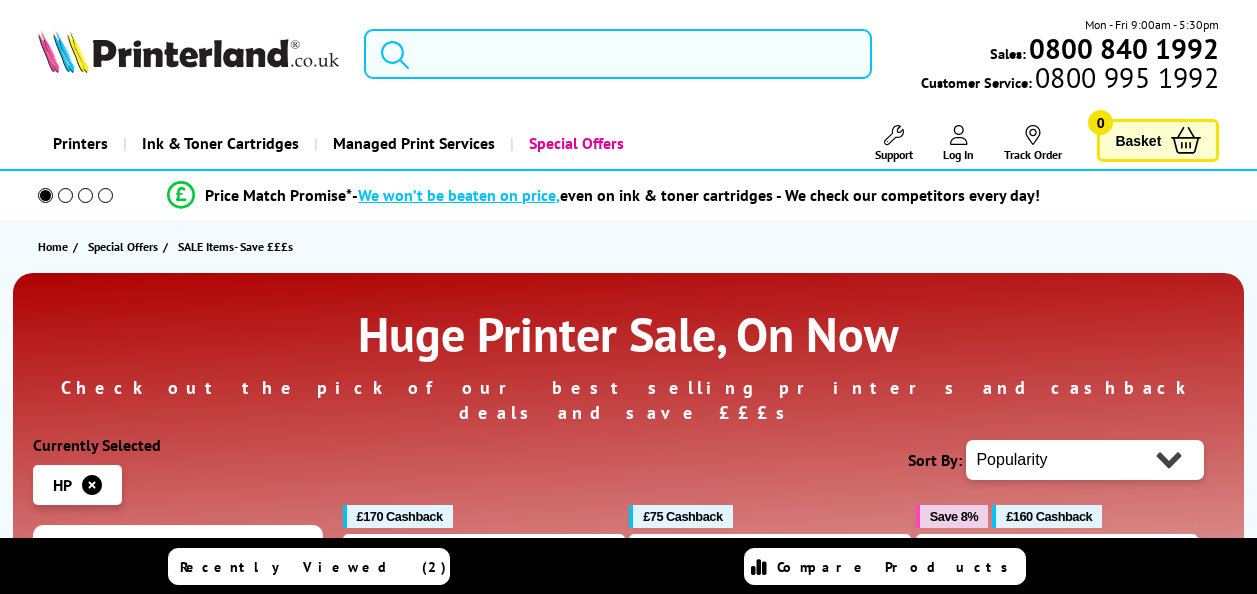 scroll, scrollTop: 0, scrollLeft: 0, axis: both 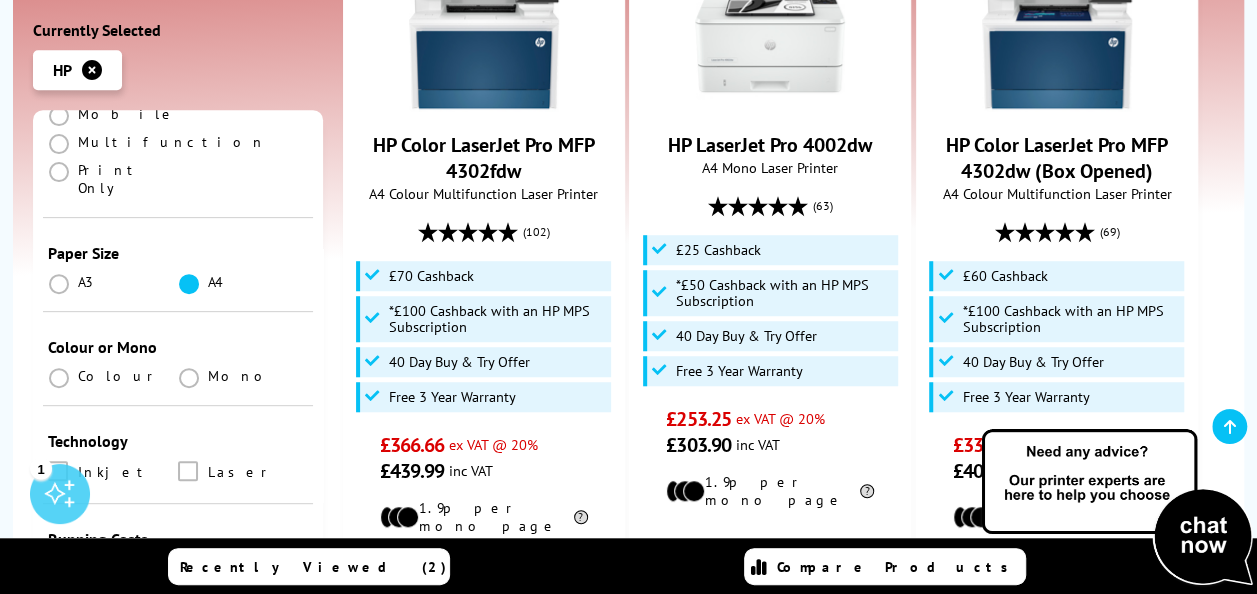 click at bounding box center [189, 284] 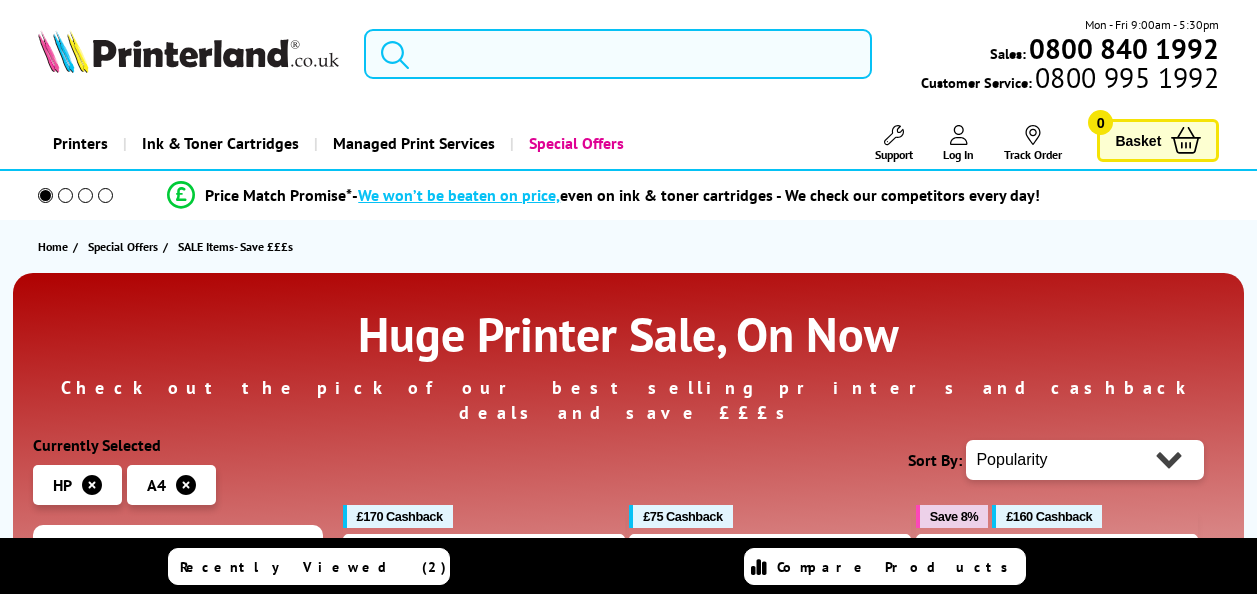 scroll, scrollTop: 0, scrollLeft: 0, axis: both 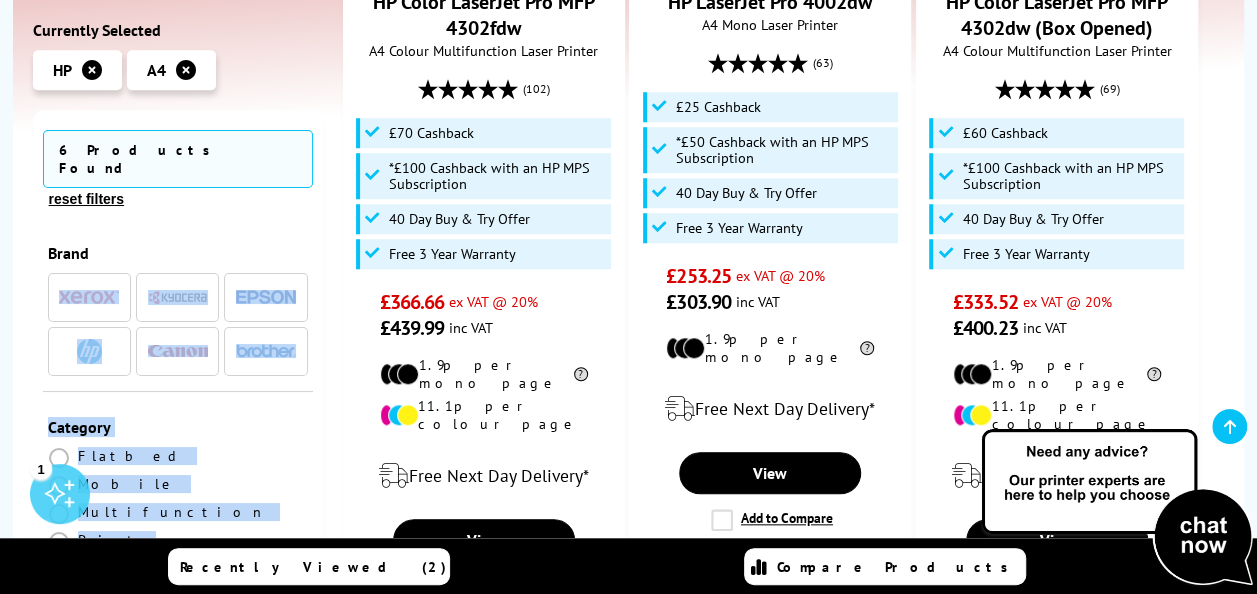 drag, startPoint x: 317, startPoint y: 204, endPoint x: 322, endPoint y: 240, distance: 36.345562 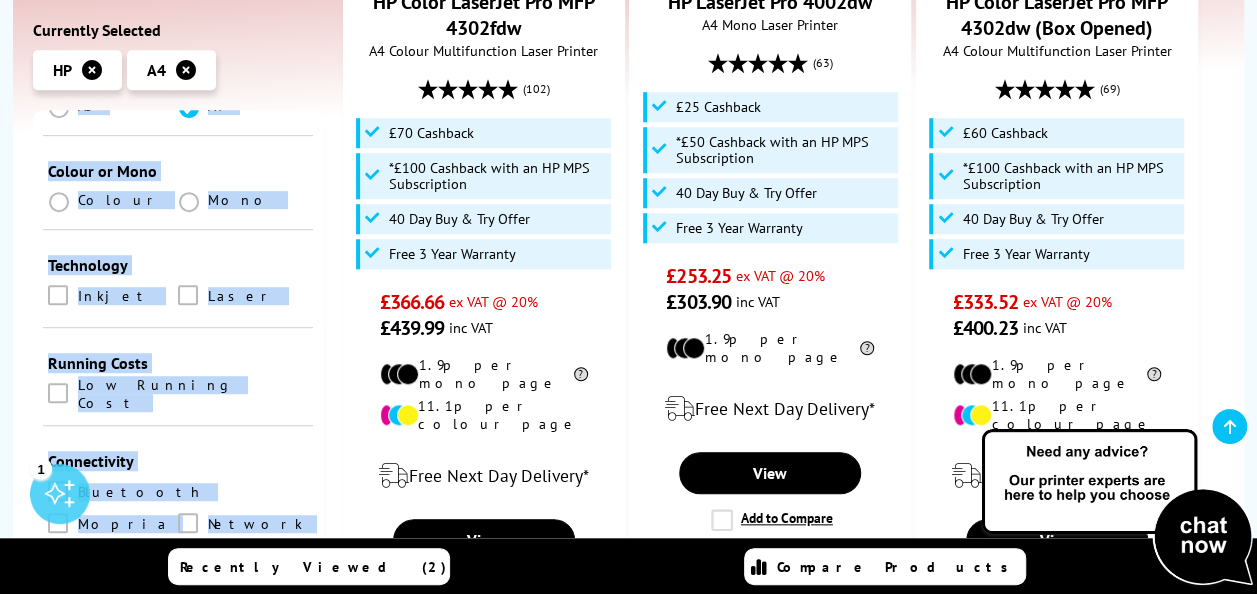 scroll, scrollTop: 563, scrollLeft: 0, axis: vertical 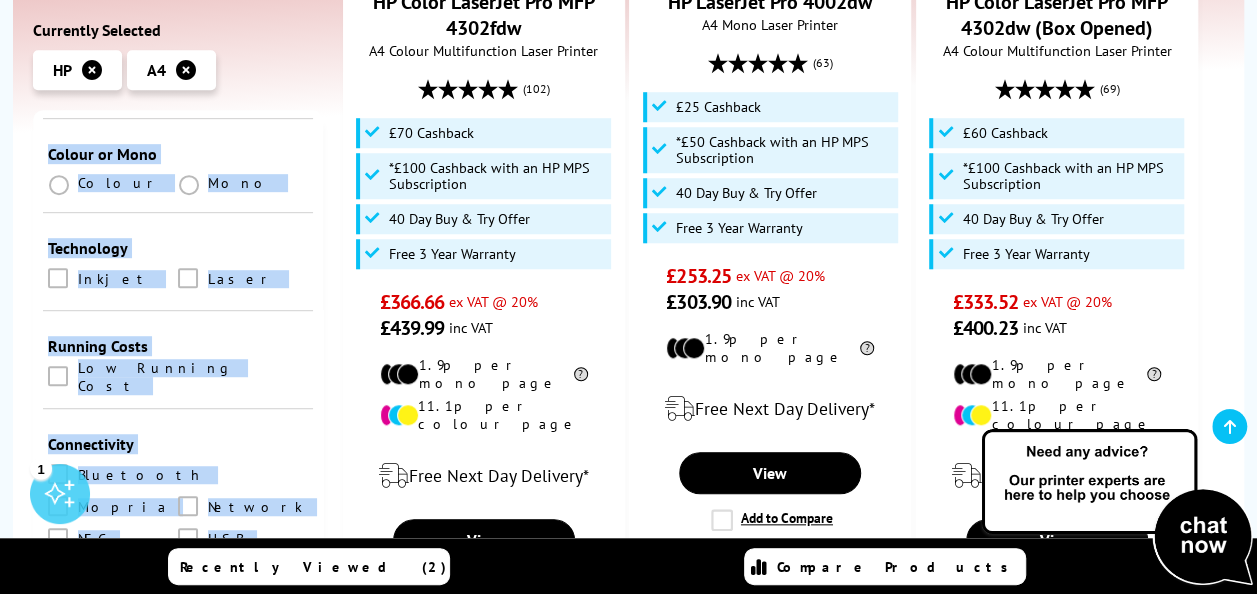 click on "Popularity
Rating
Price - Low to High
Price - High to Low
Running Costs - Low to High
Size - Small to Large" at bounding box center [774, 584] 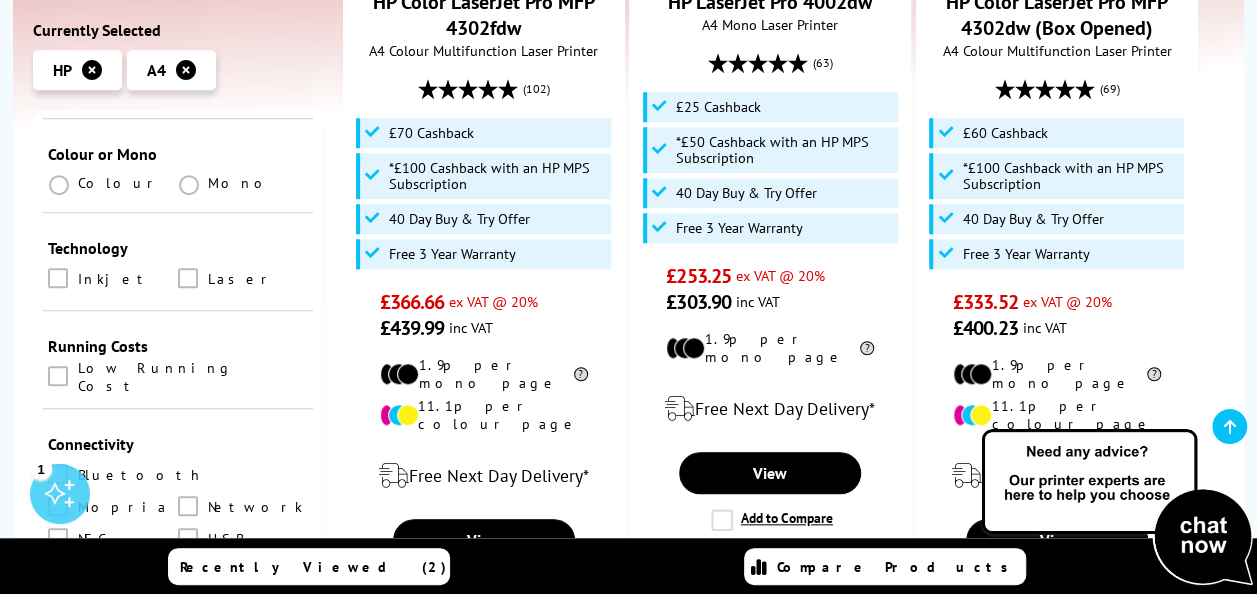 click on "Popularity
Rating
Price - Low to High
Price - High to Low
Running Costs - Low to High
Size - Small to Large" at bounding box center (774, 584) 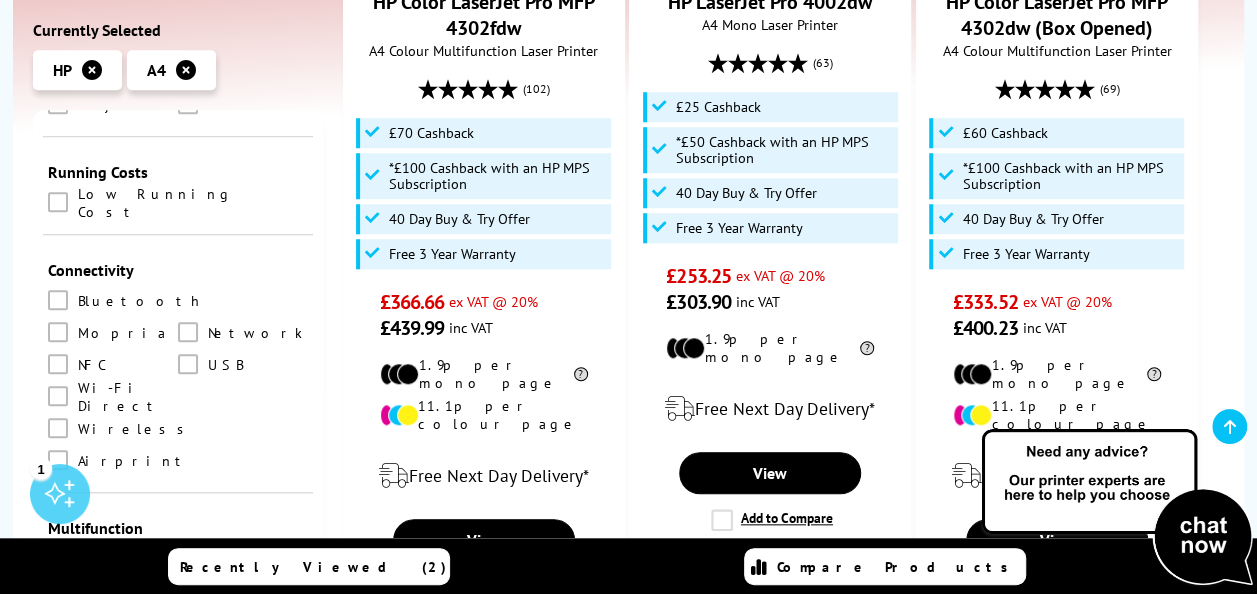 scroll, scrollTop: 752, scrollLeft: 0, axis: vertical 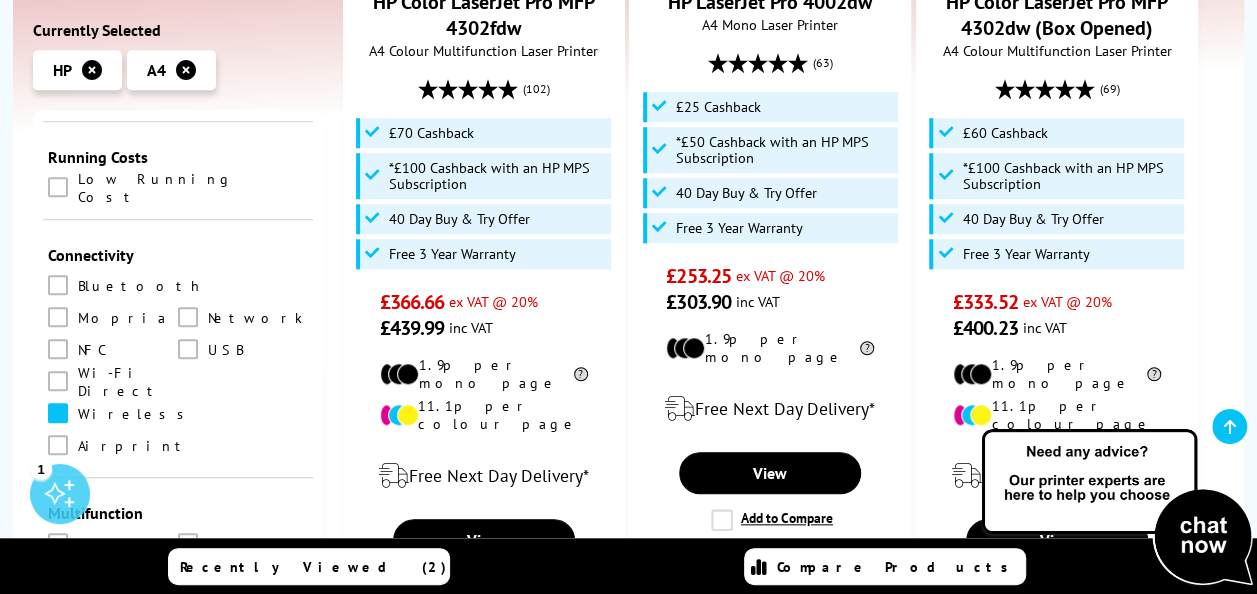 click at bounding box center [58, 413] 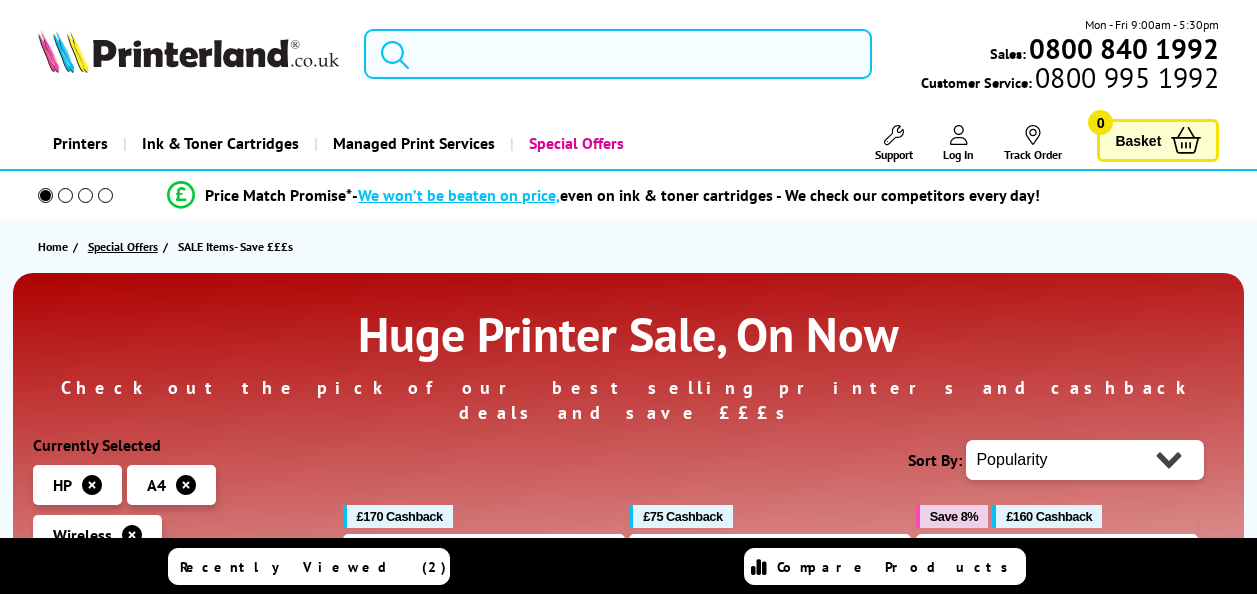 scroll, scrollTop: 0, scrollLeft: 0, axis: both 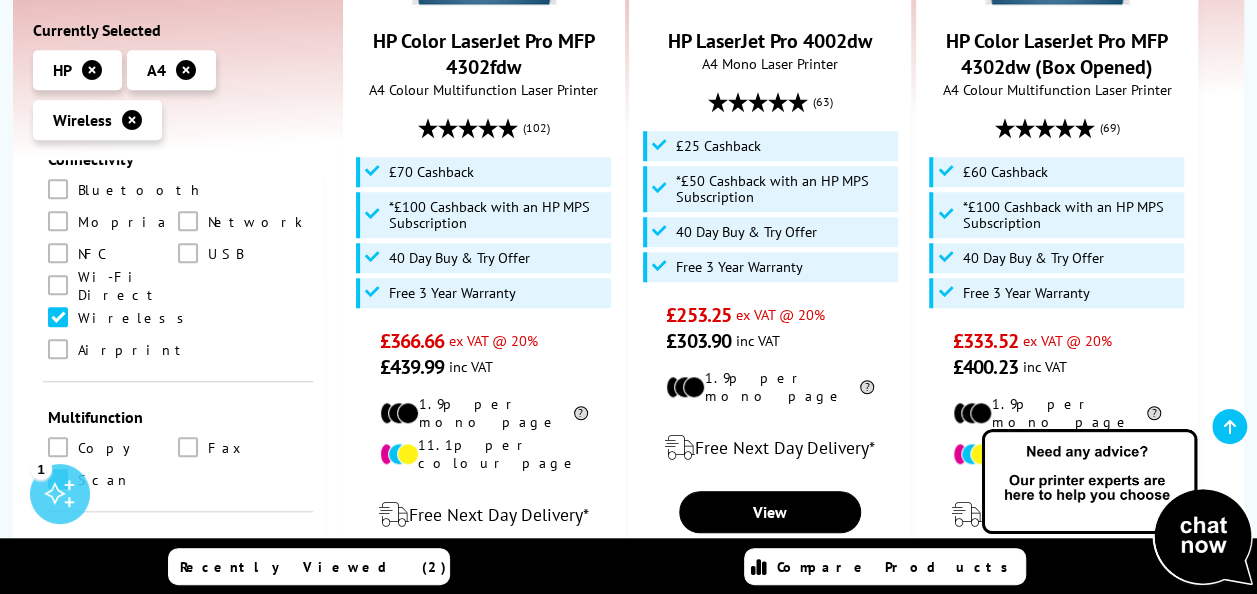 click at bounding box center (58, 479) 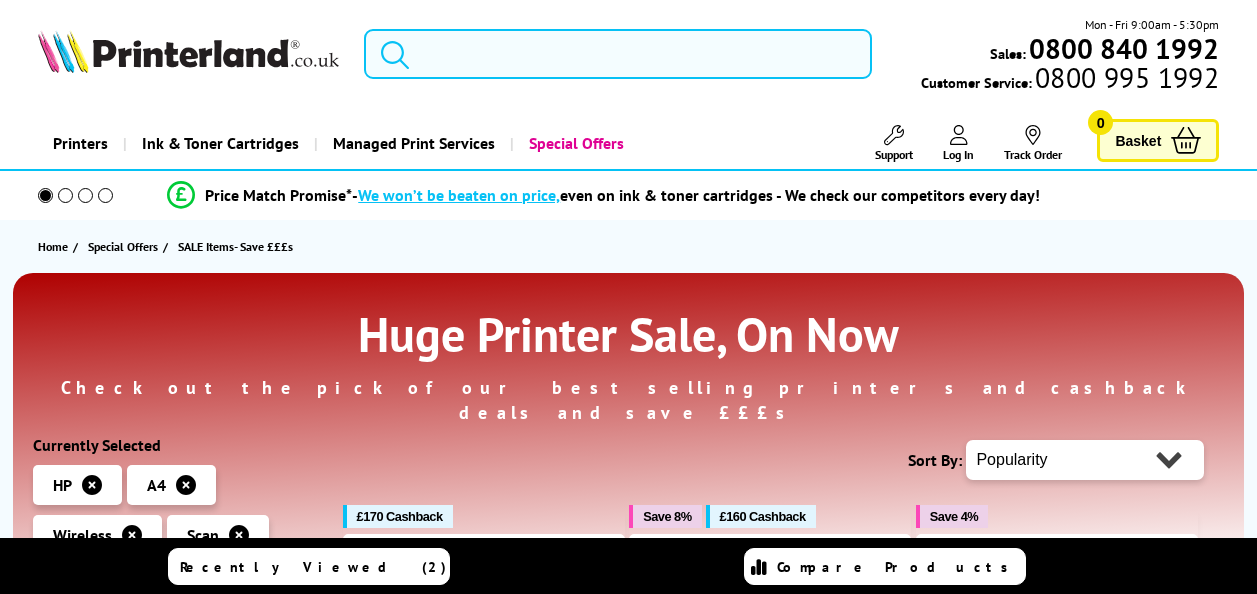 scroll, scrollTop: 0, scrollLeft: 0, axis: both 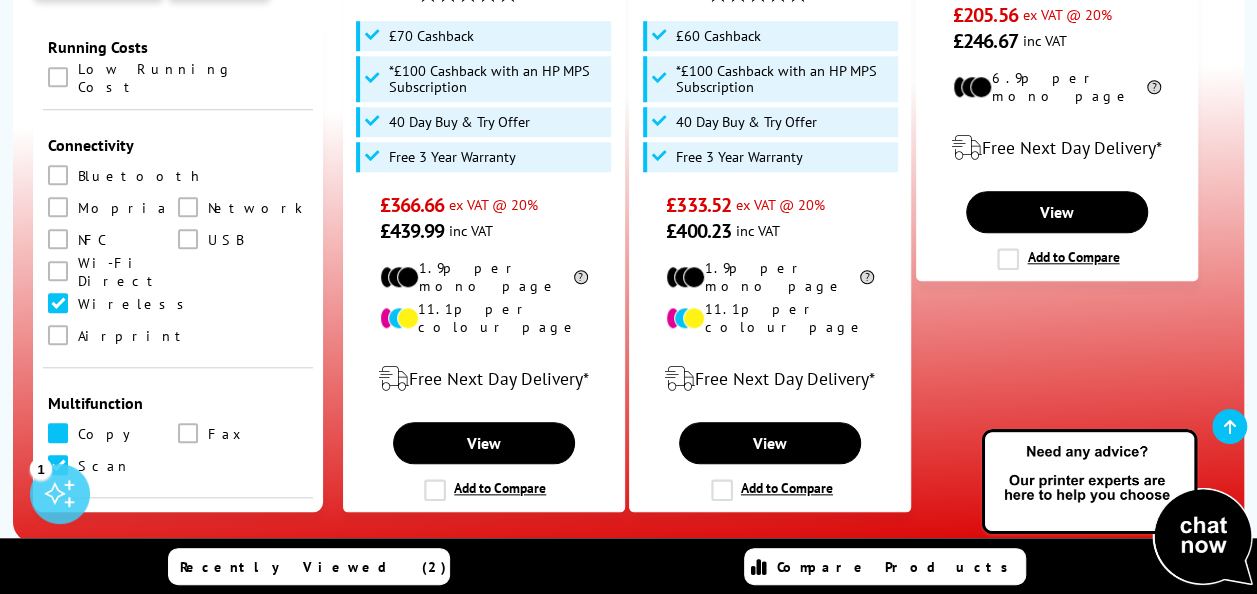 click at bounding box center (58, 433) 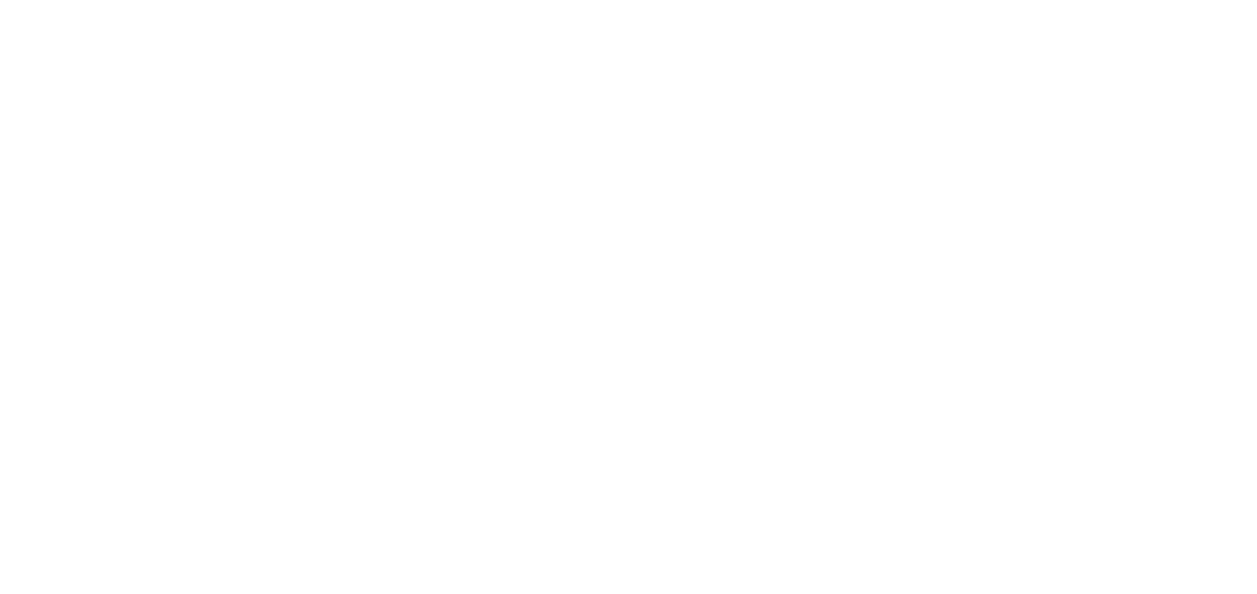 scroll, scrollTop: 0, scrollLeft: 0, axis: both 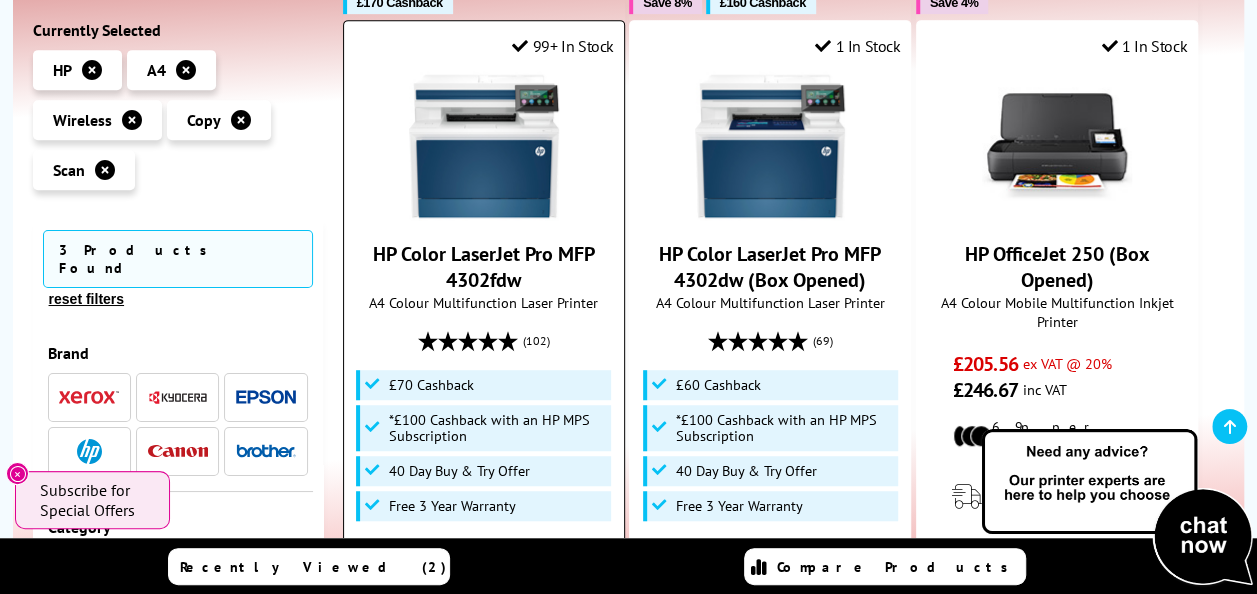 click at bounding box center [484, 146] 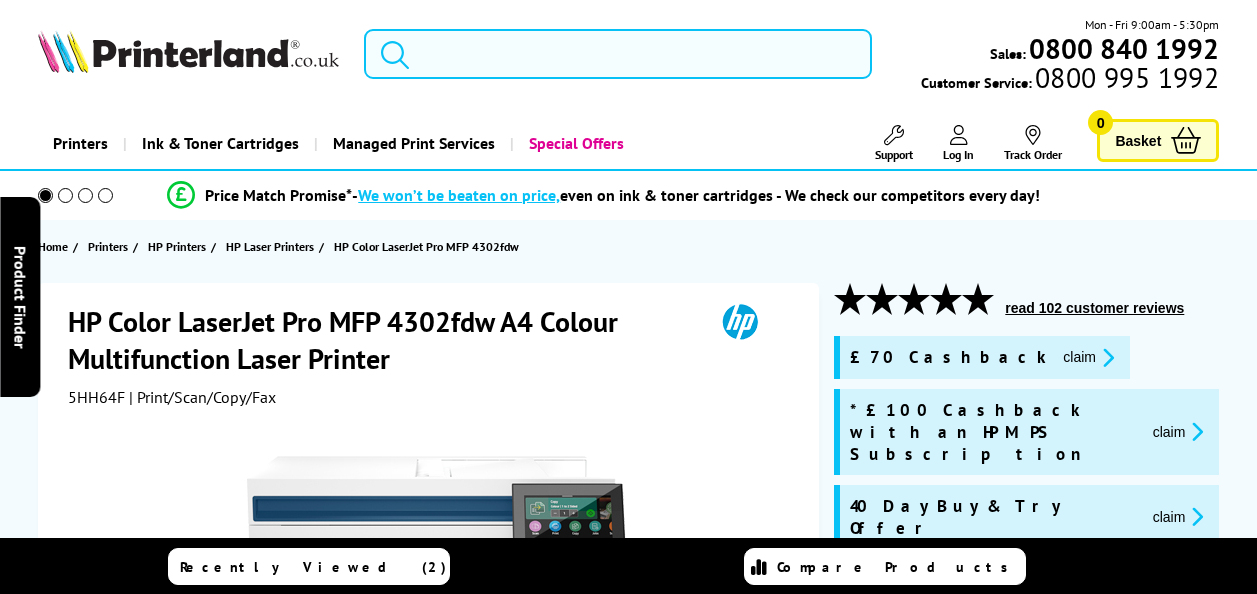 scroll, scrollTop: 0, scrollLeft: 0, axis: both 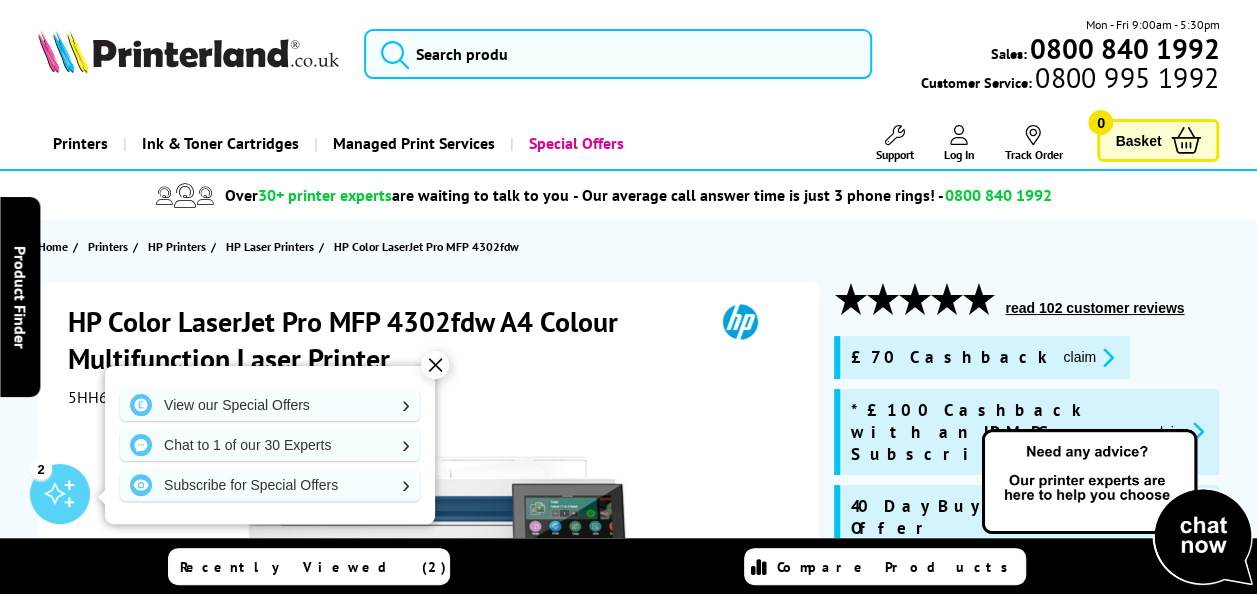 click on "✕" at bounding box center [435, 365] 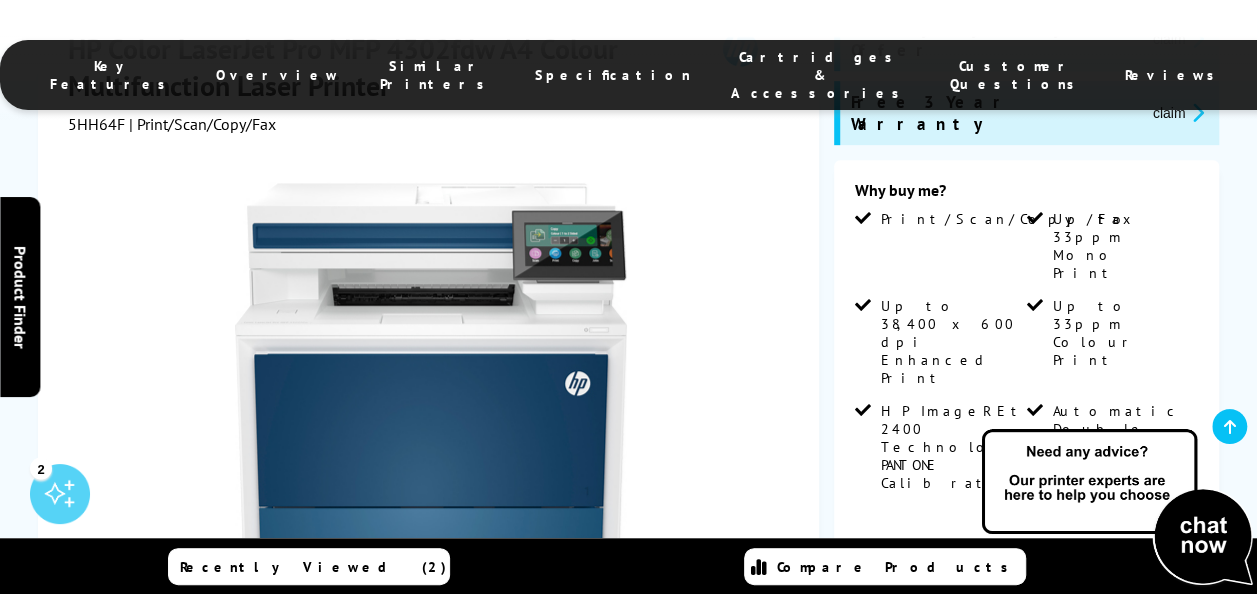 scroll, scrollTop: 442, scrollLeft: 0, axis: vertical 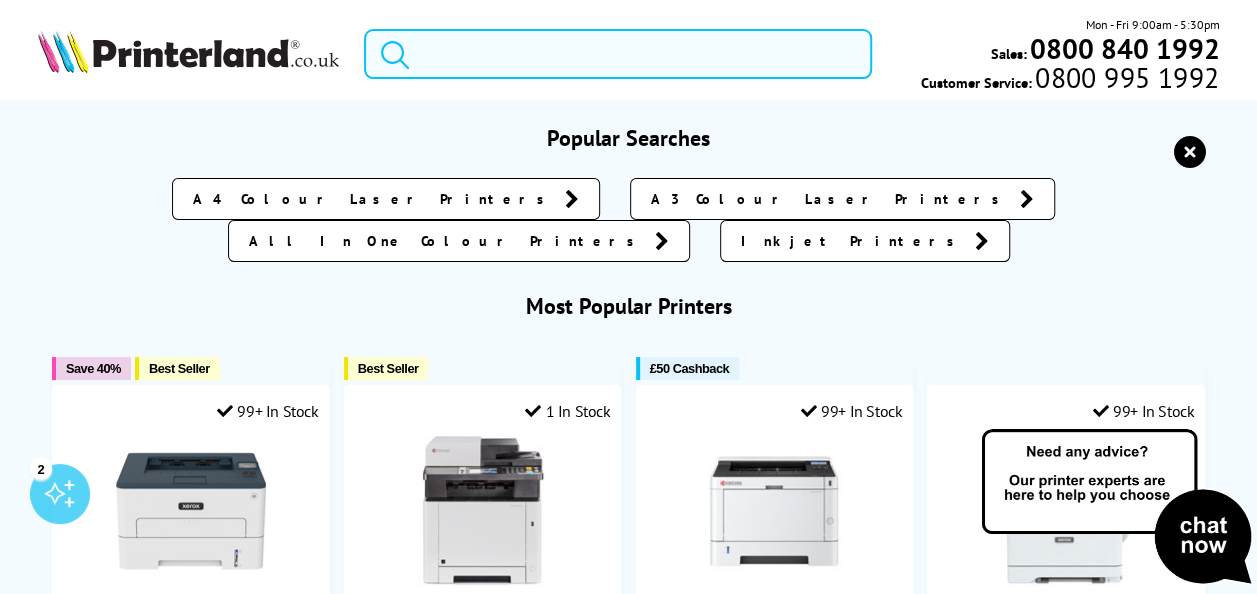 click at bounding box center [618, 54] 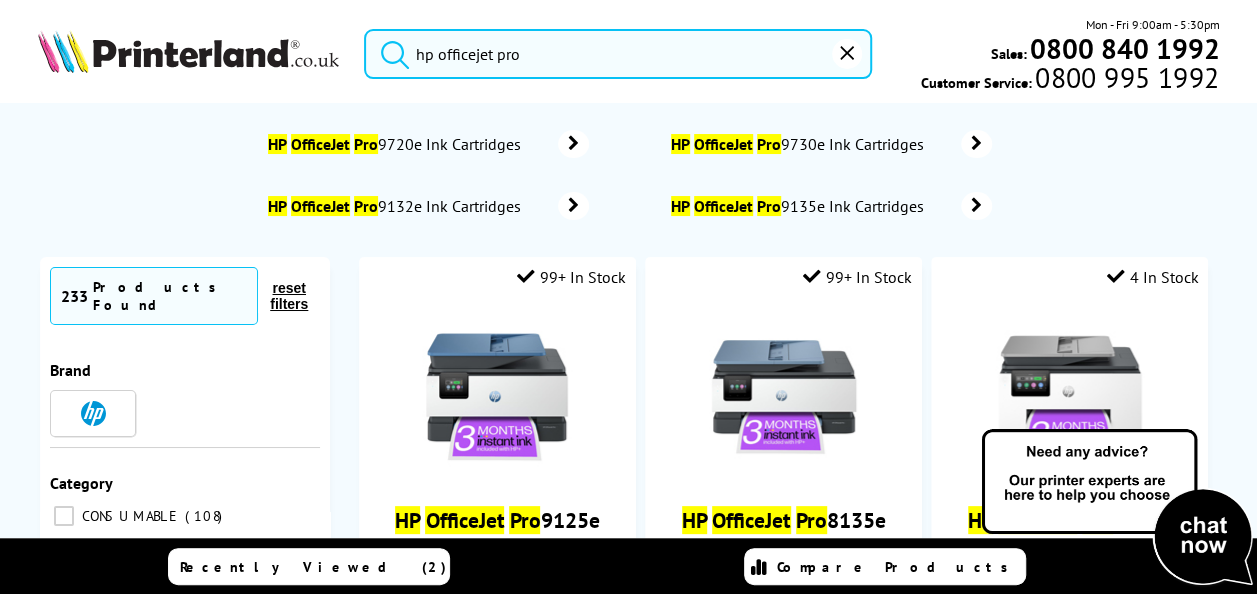 type on "hp officejet pro" 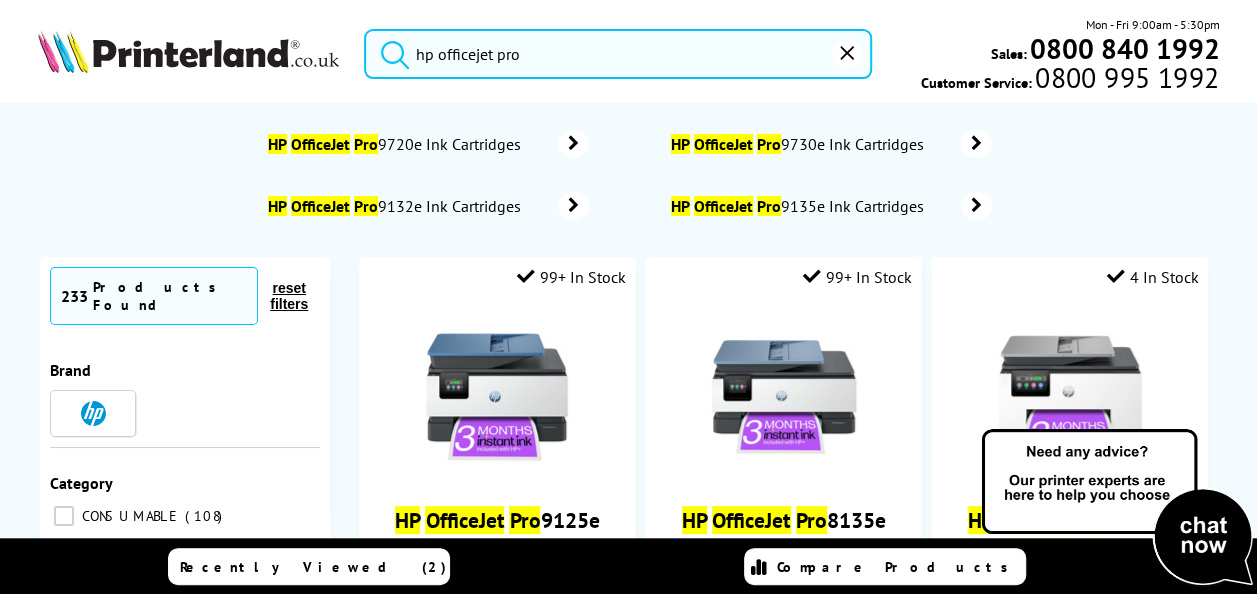click on "hp officejet pro" at bounding box center [618, 54] 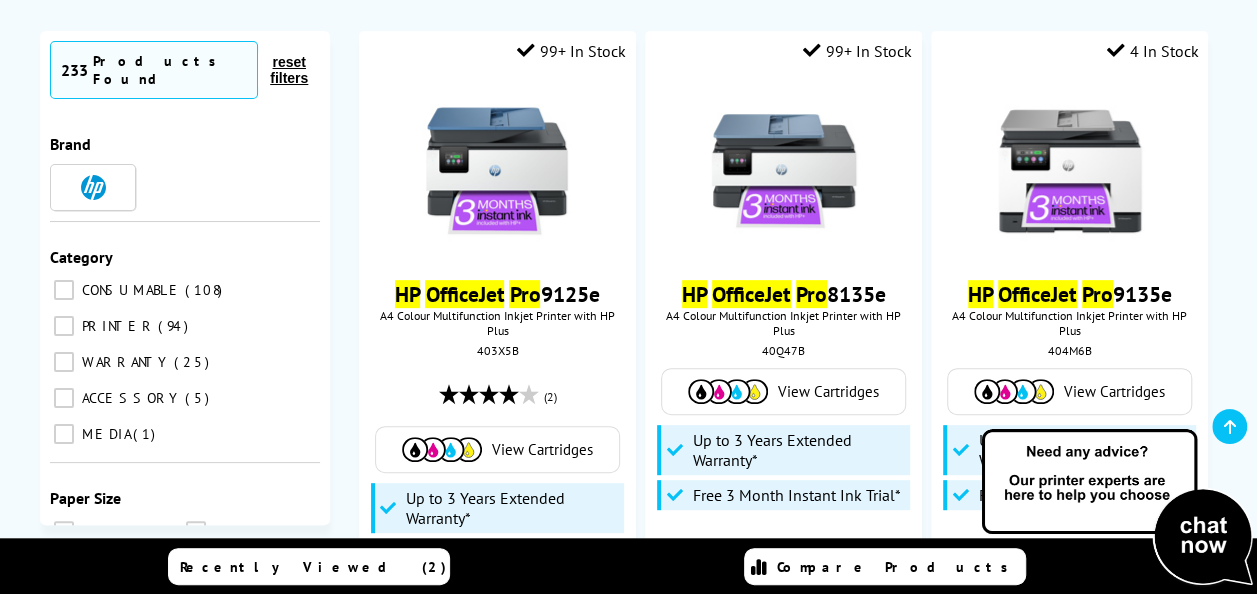 scroll, scrollTop: 244, scrollLeft: 0, axis: vertical 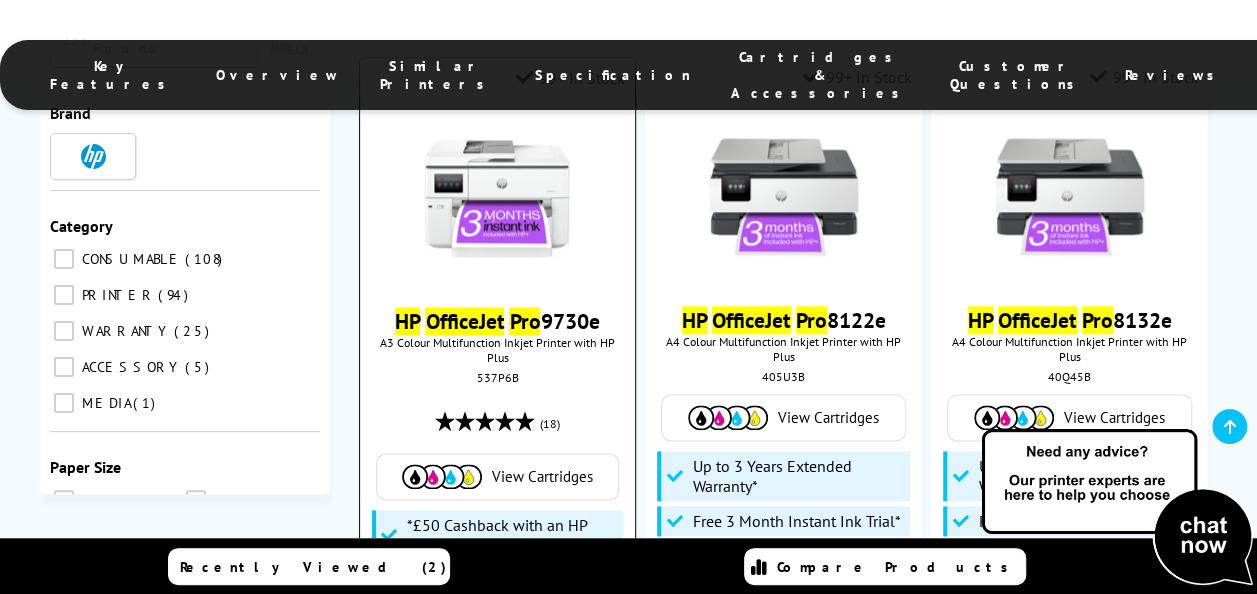 click at bounding box center [497, 198] 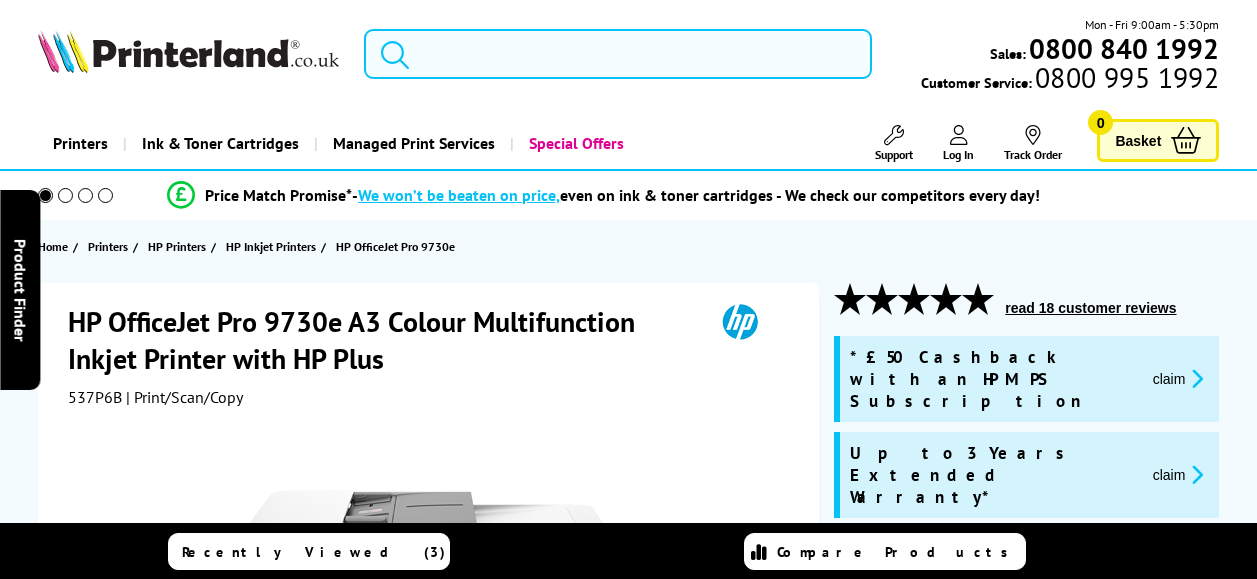 scroll, scrollTop: 0, scrollLeft: 0, axis: both 